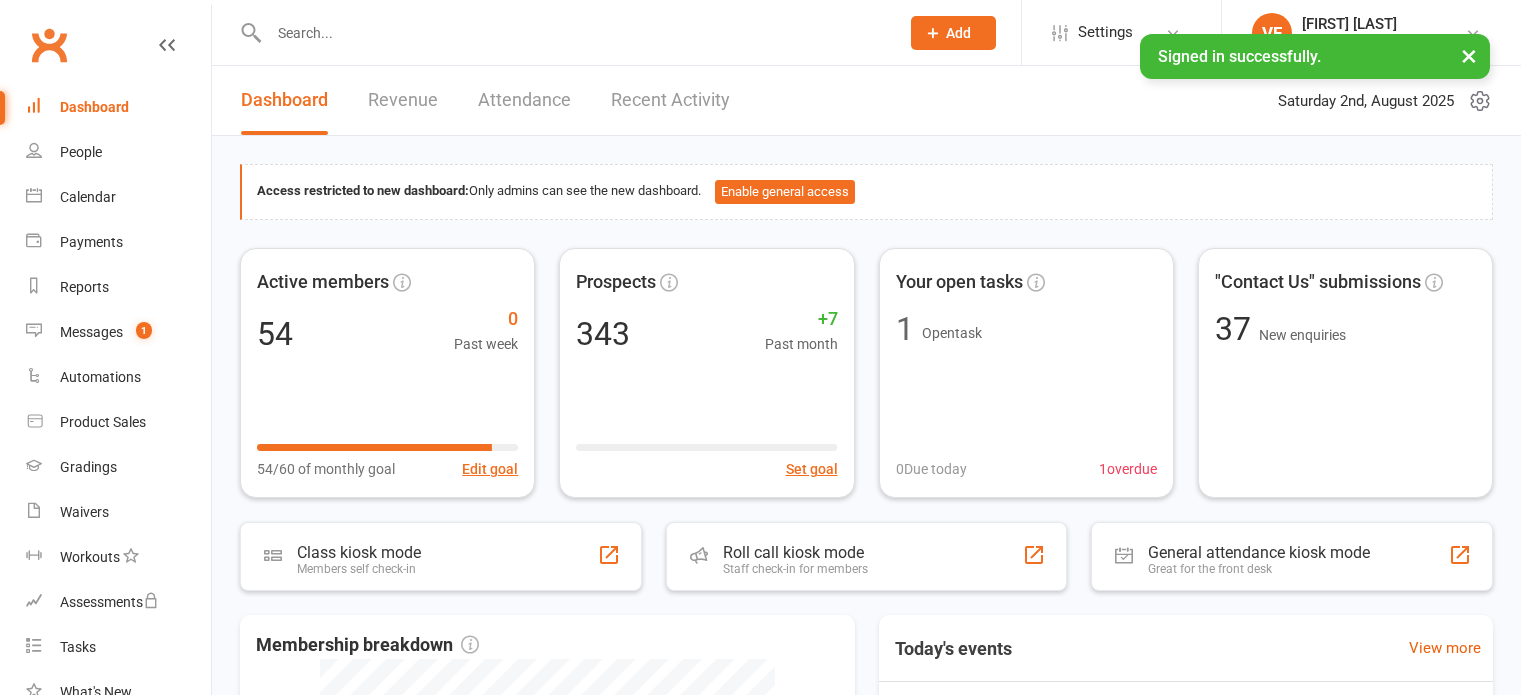 scroll, scrollTop: 0, scrollLeft: 0, axis: both 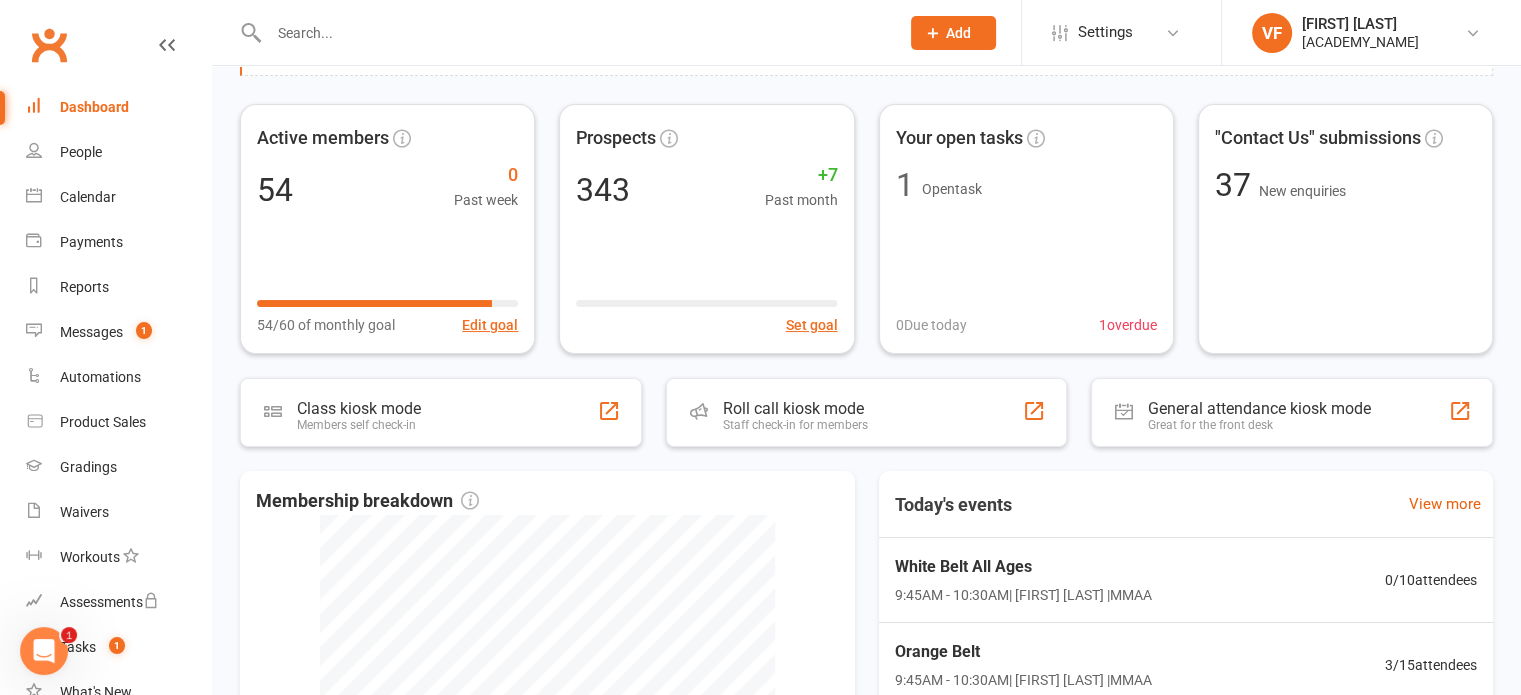 click at bounding box center [562, 32] 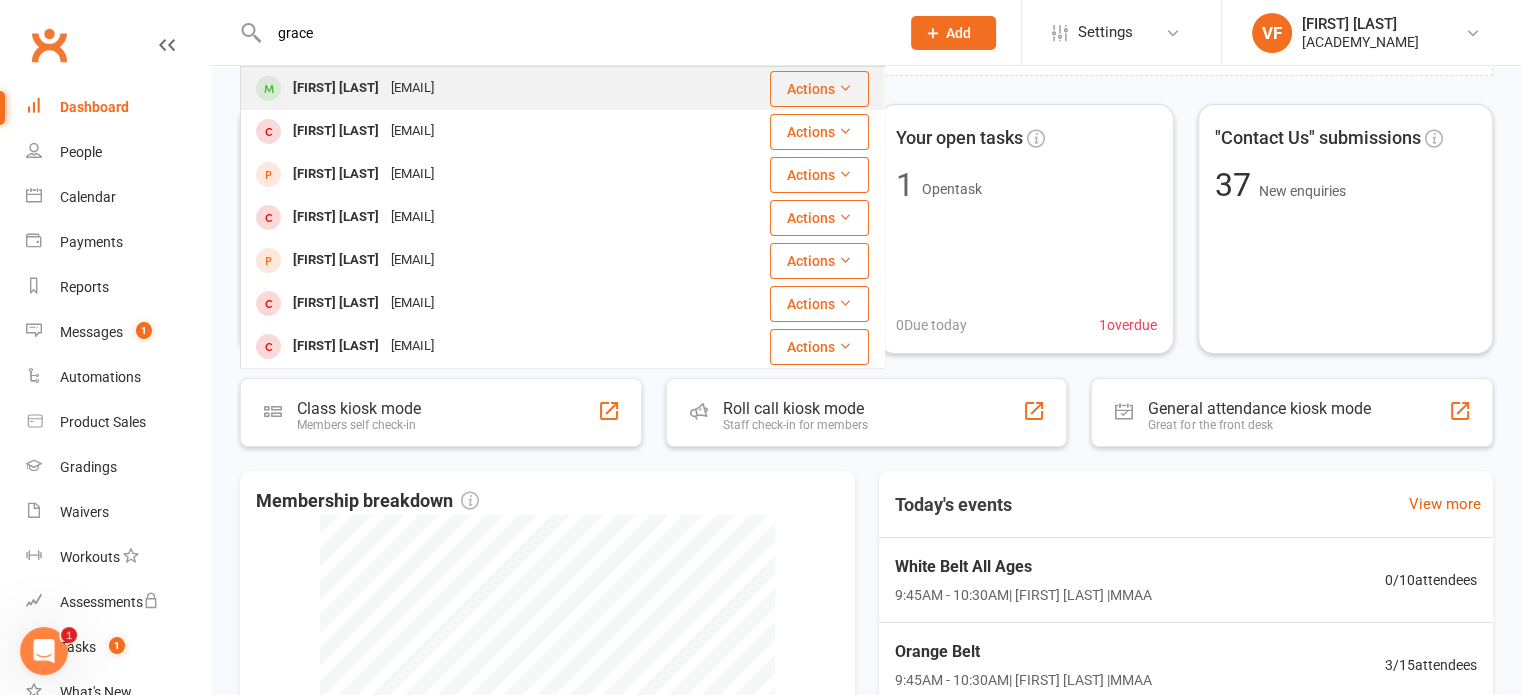 type on "grace" 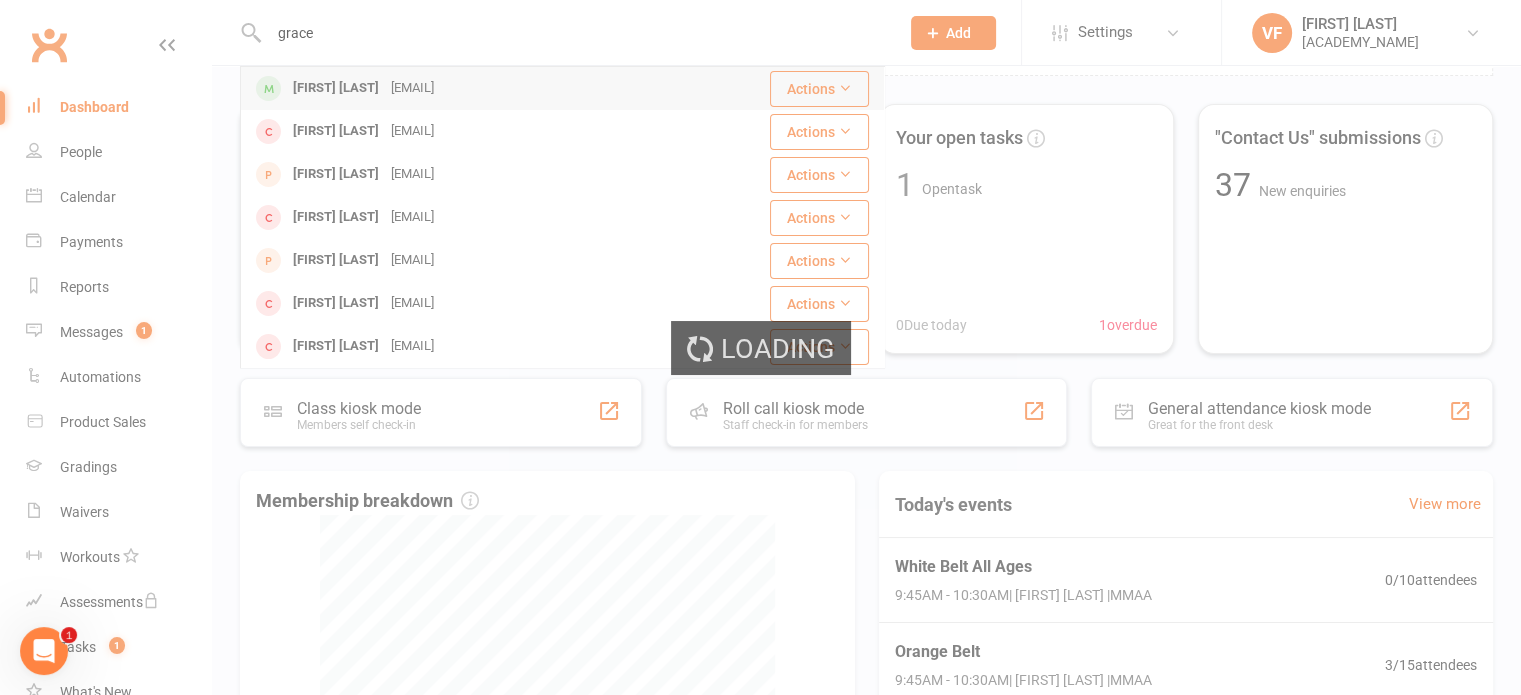 type 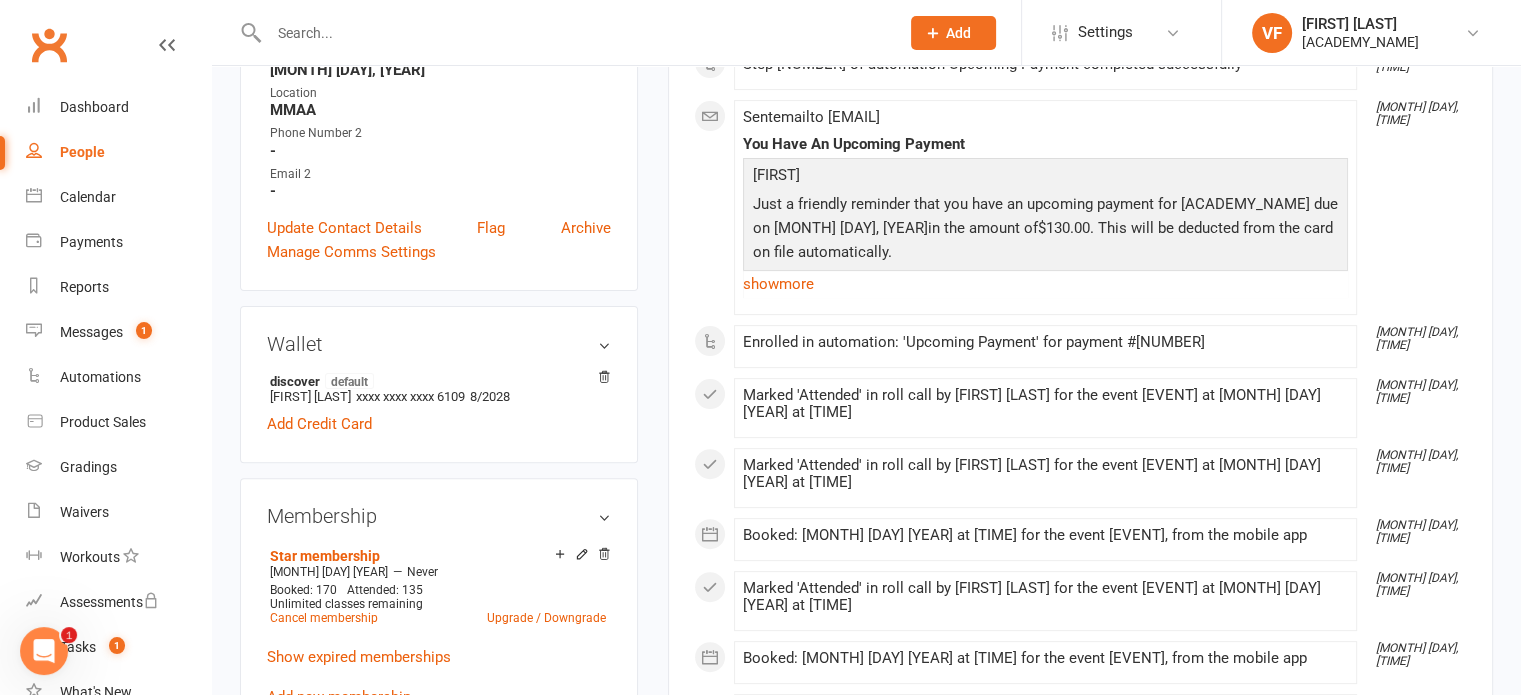 scroll, scrollTop: 531, scrollLeft: 0, axis: vertical 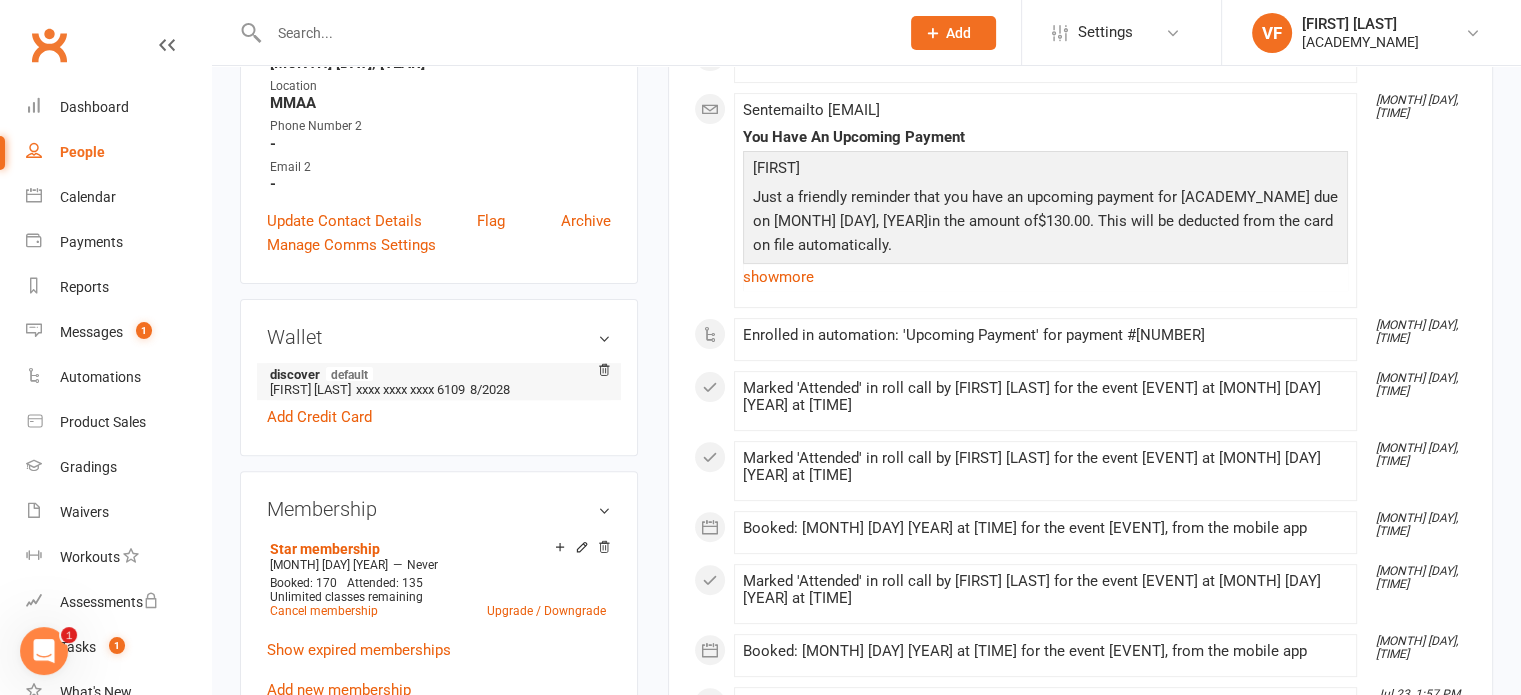 click on "discover default" at bounding box center (435, 374) 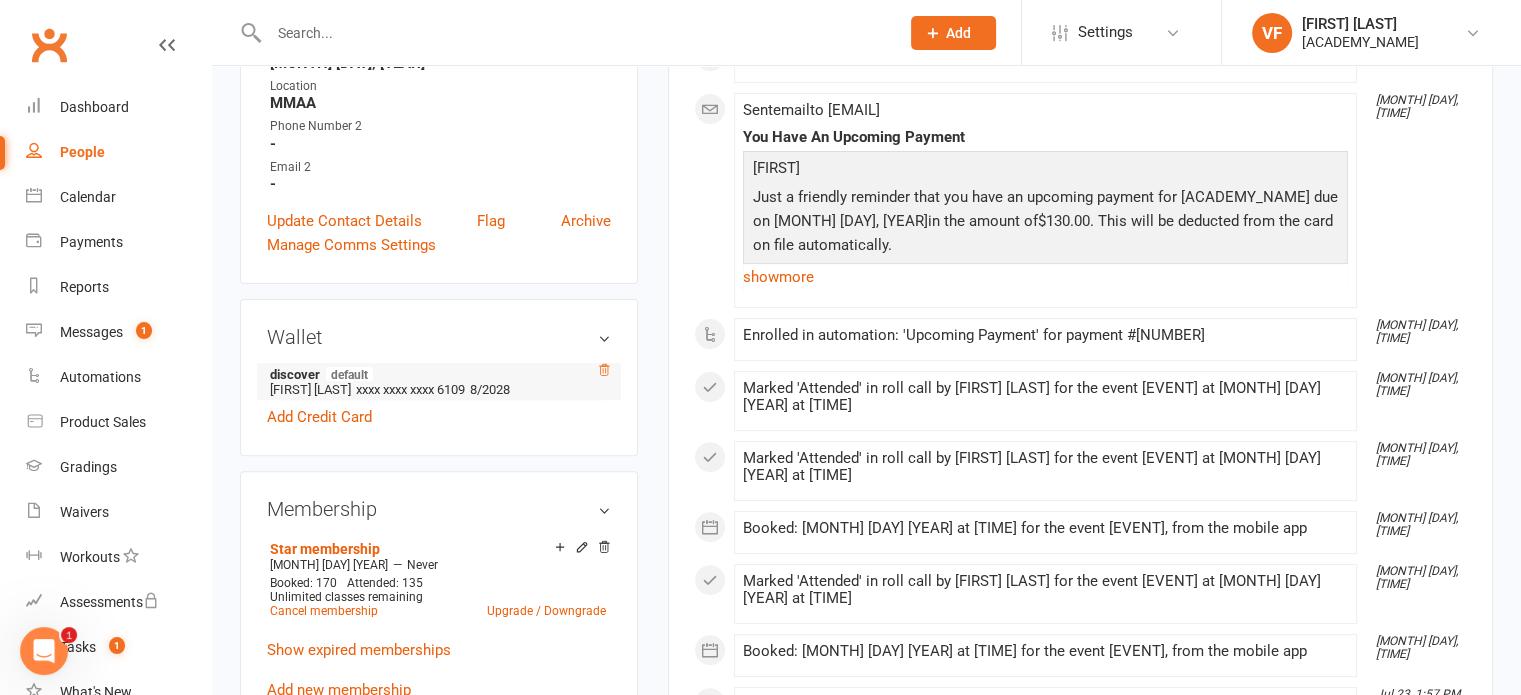 click 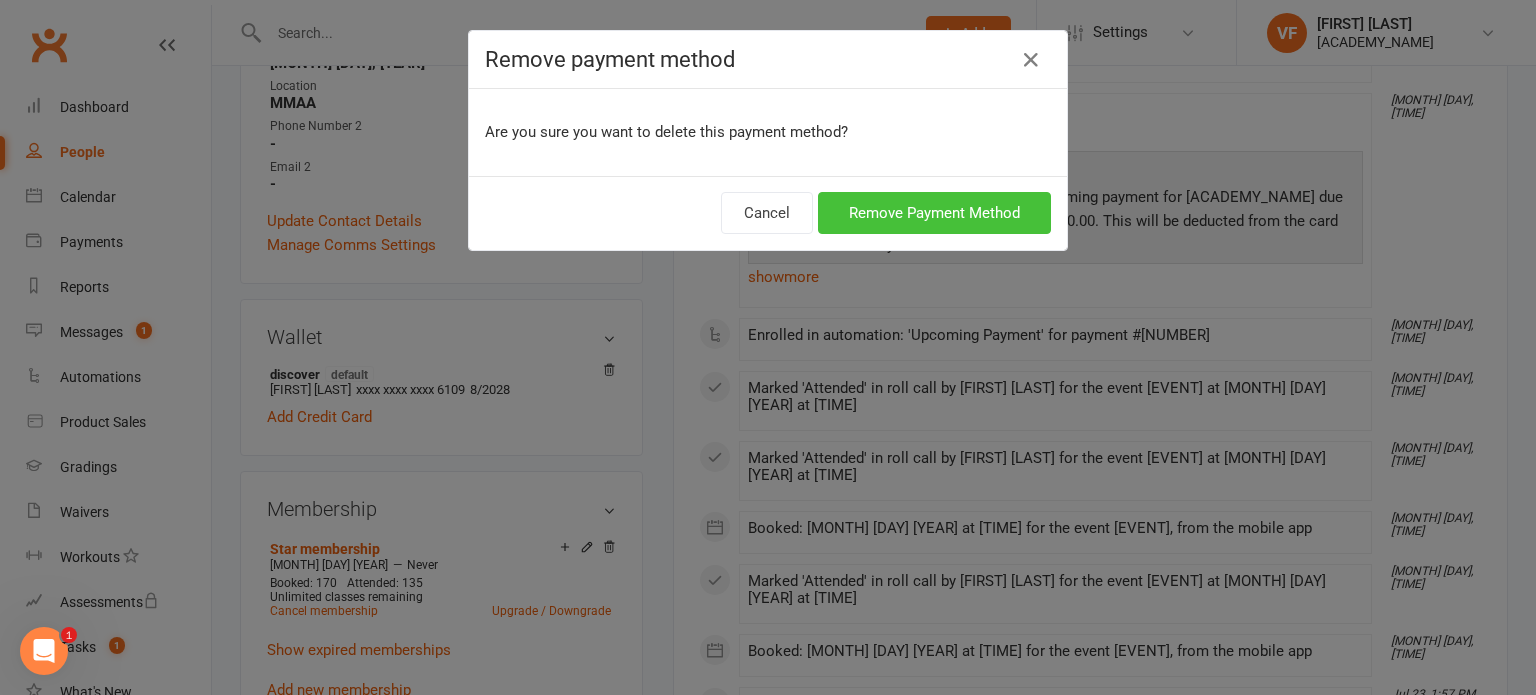 click on "Remove Payment Method" at bounding box center (934, 213) 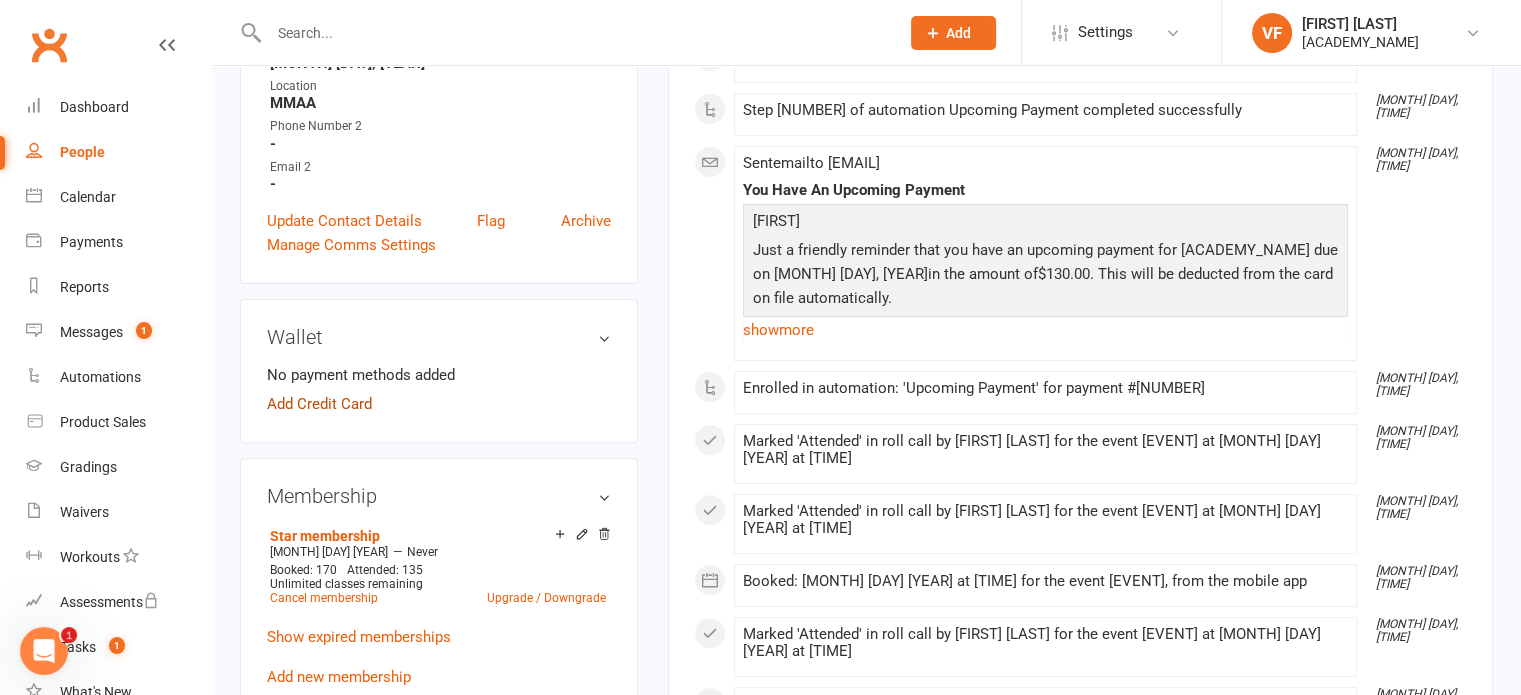 click on "Add Credit Card" at bounding box center [319, 404] 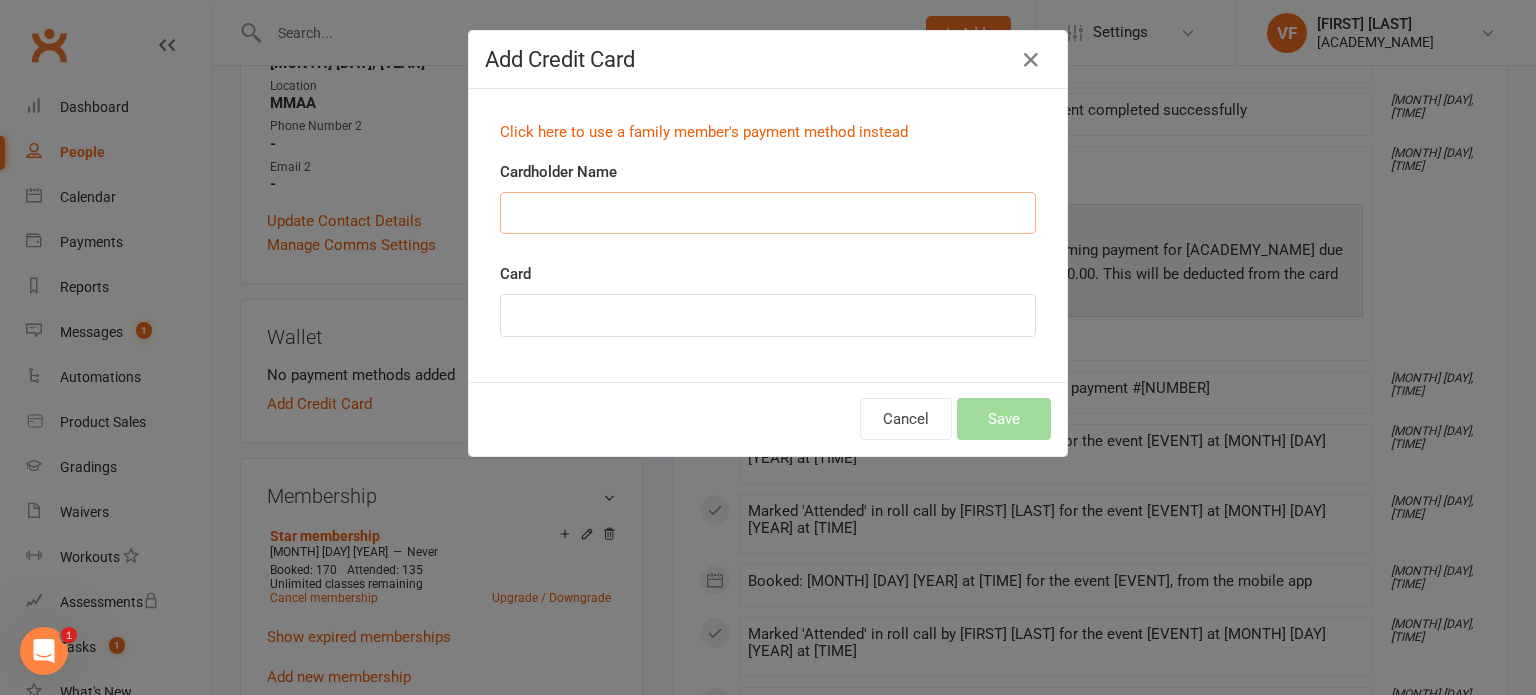 click on "Cardholder Name" at bounding box center (768, 213) 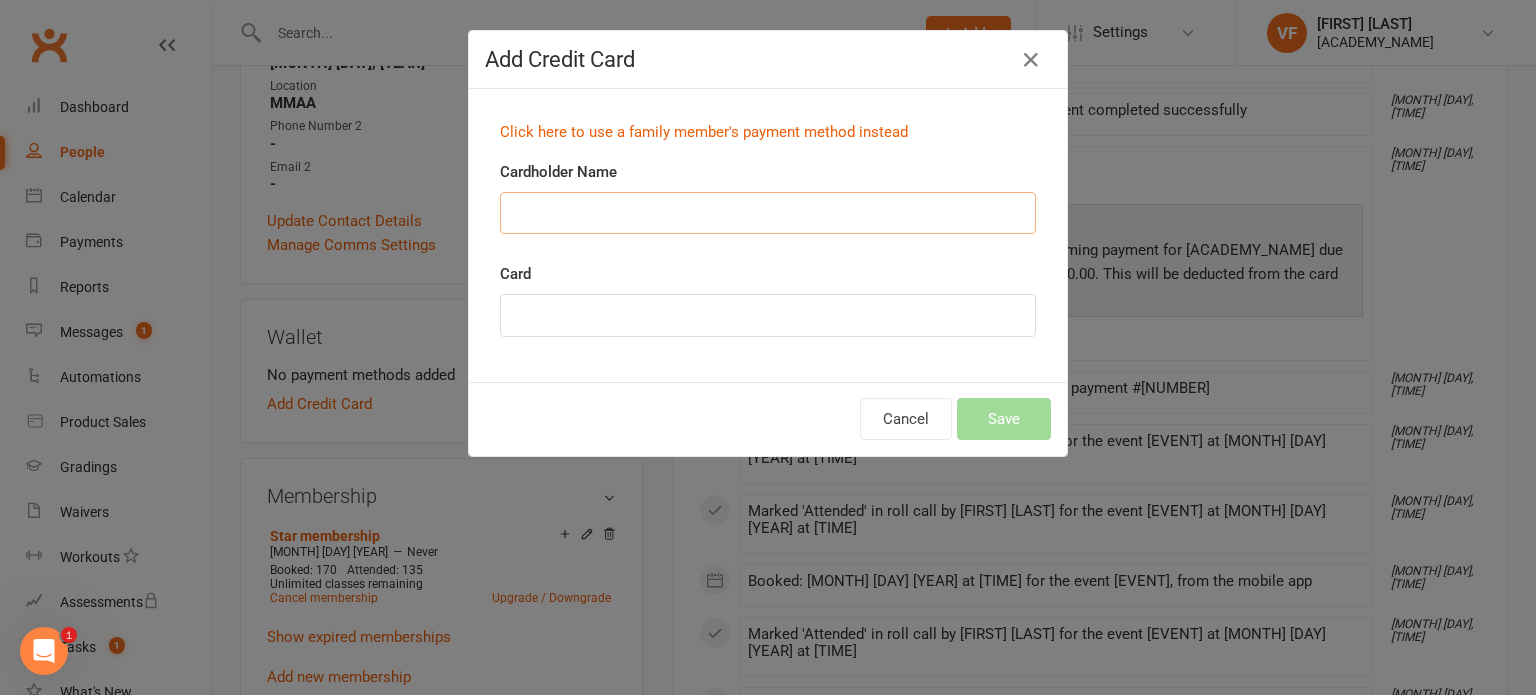 type on "g" 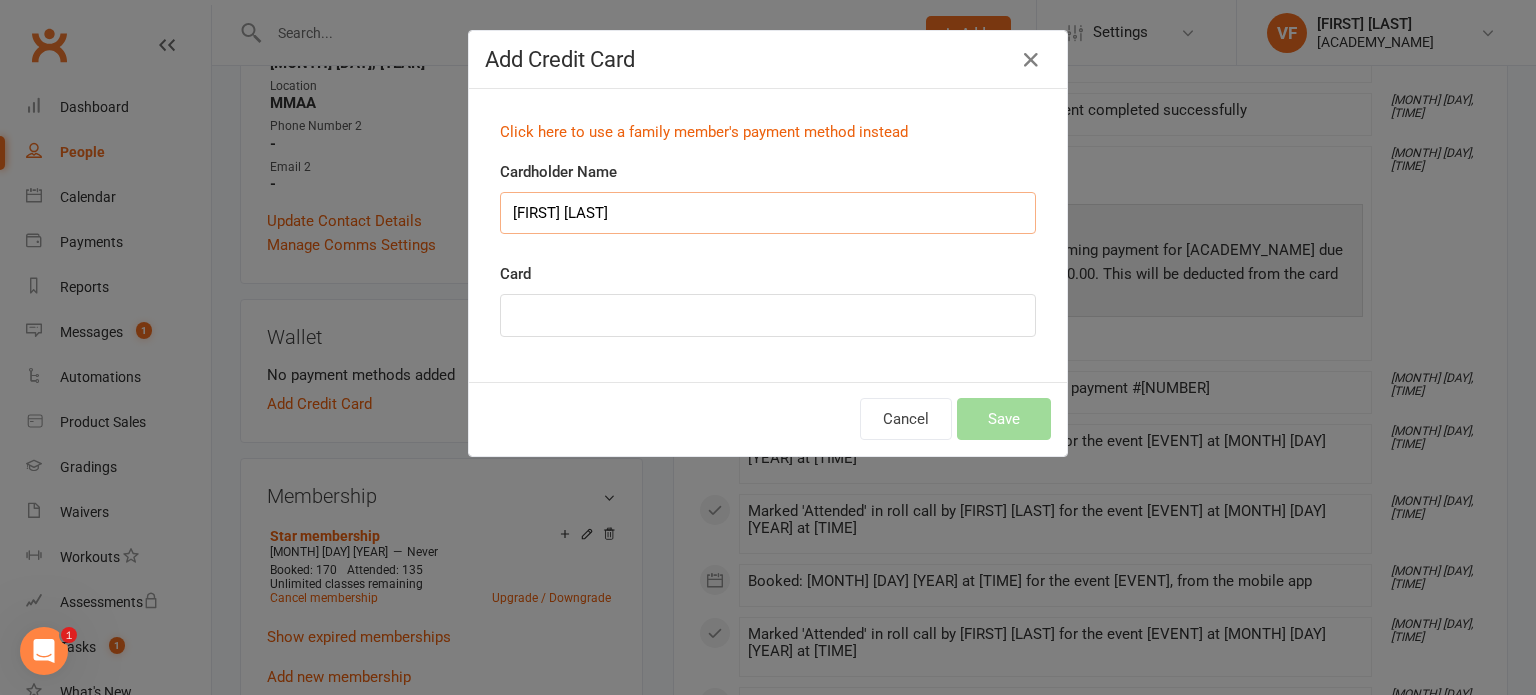 type on "[FIRST] [LAST]" 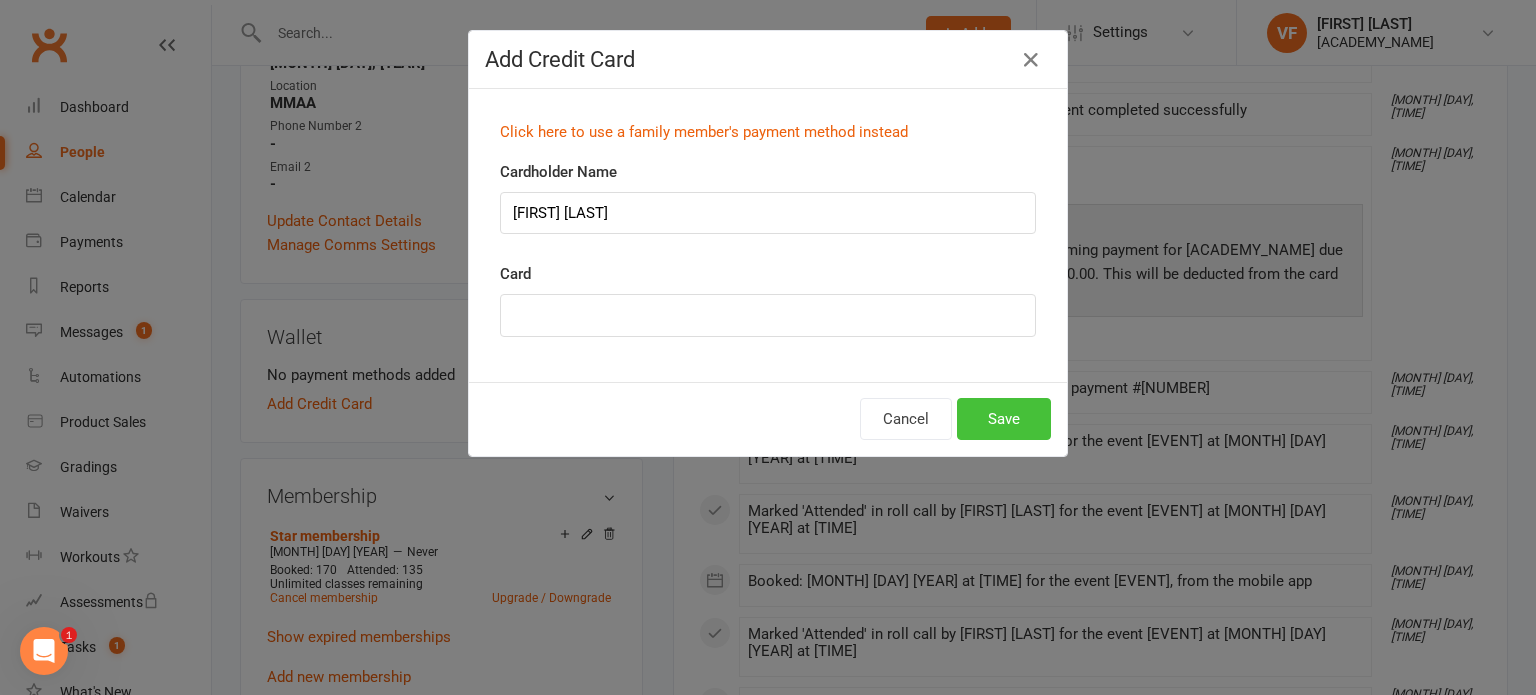 click on "Save" at bounding box center [1004, 419] 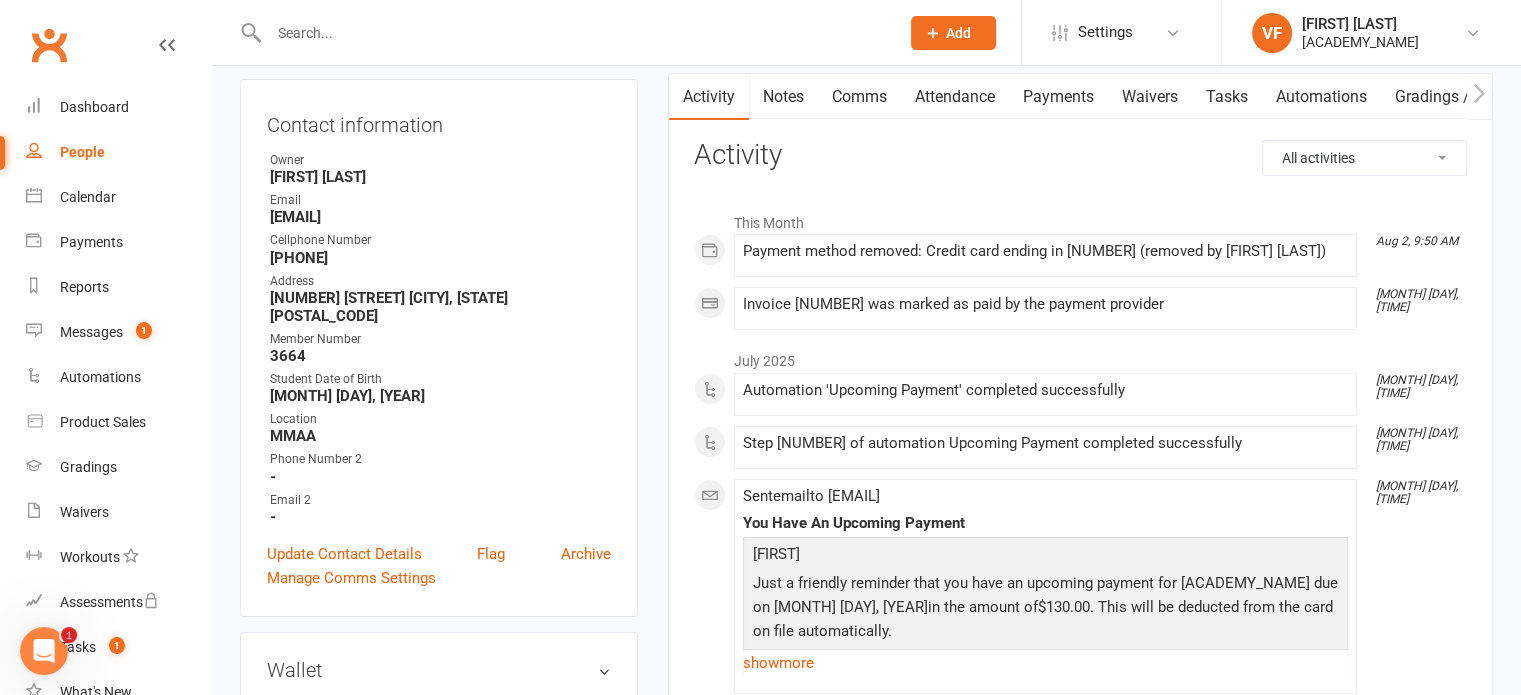 scroll, scrollTop: 0, scrollLeft: 0, axis: both 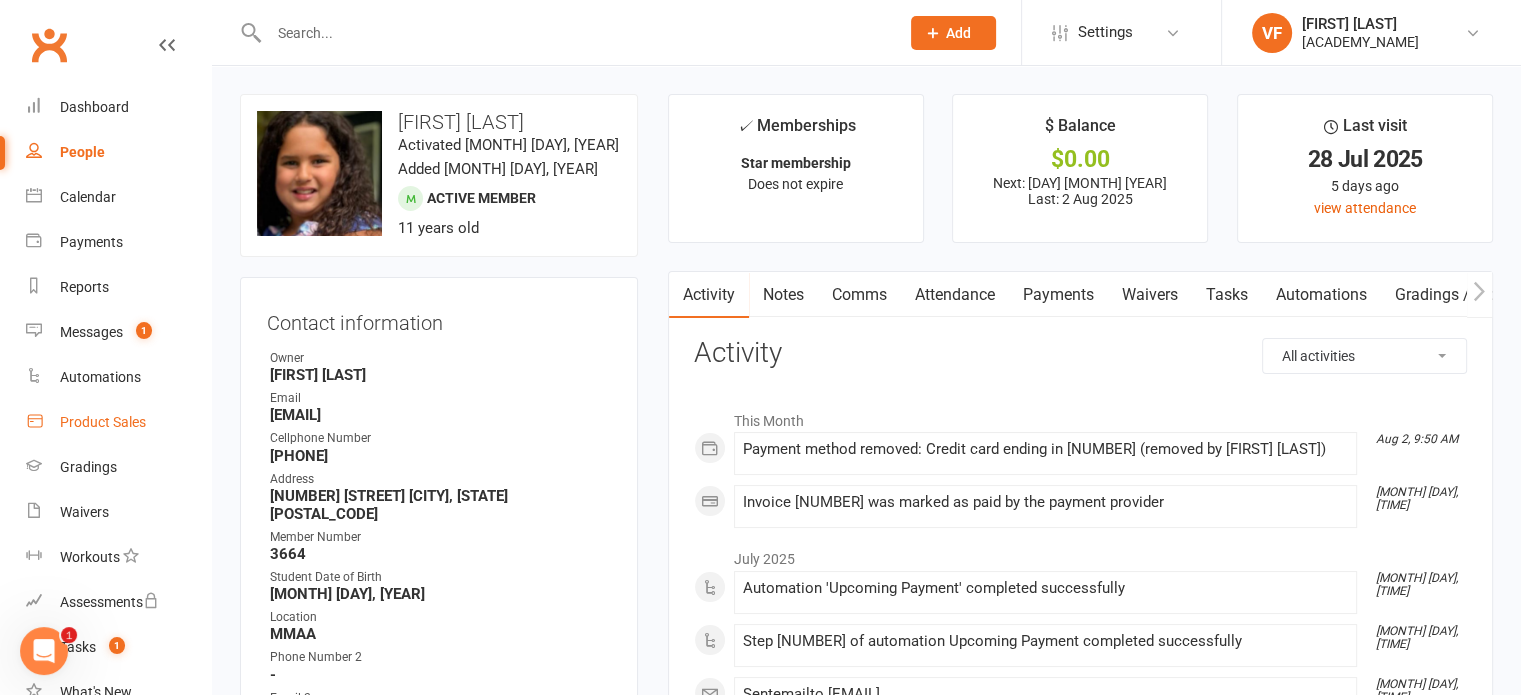click on "Product Sales" at bounding box center [103, 422] 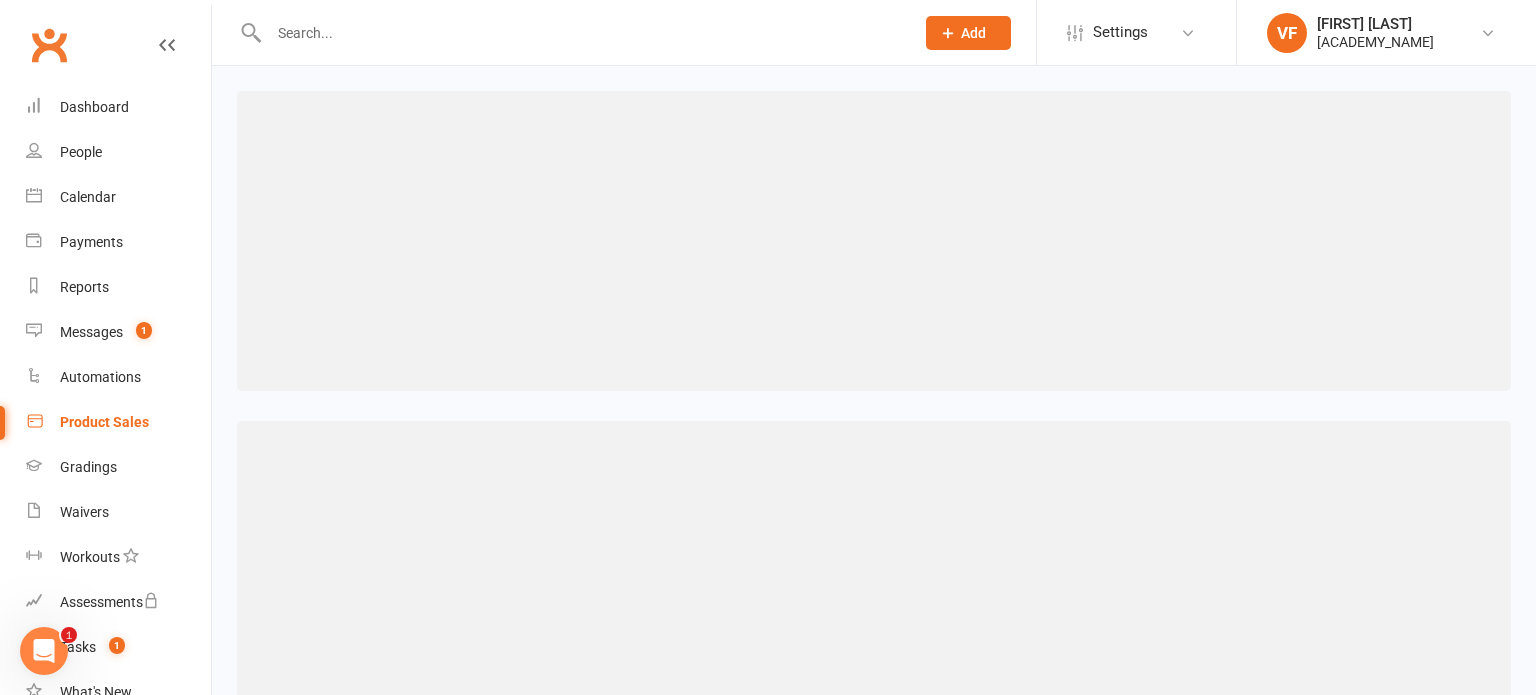 select on "100" 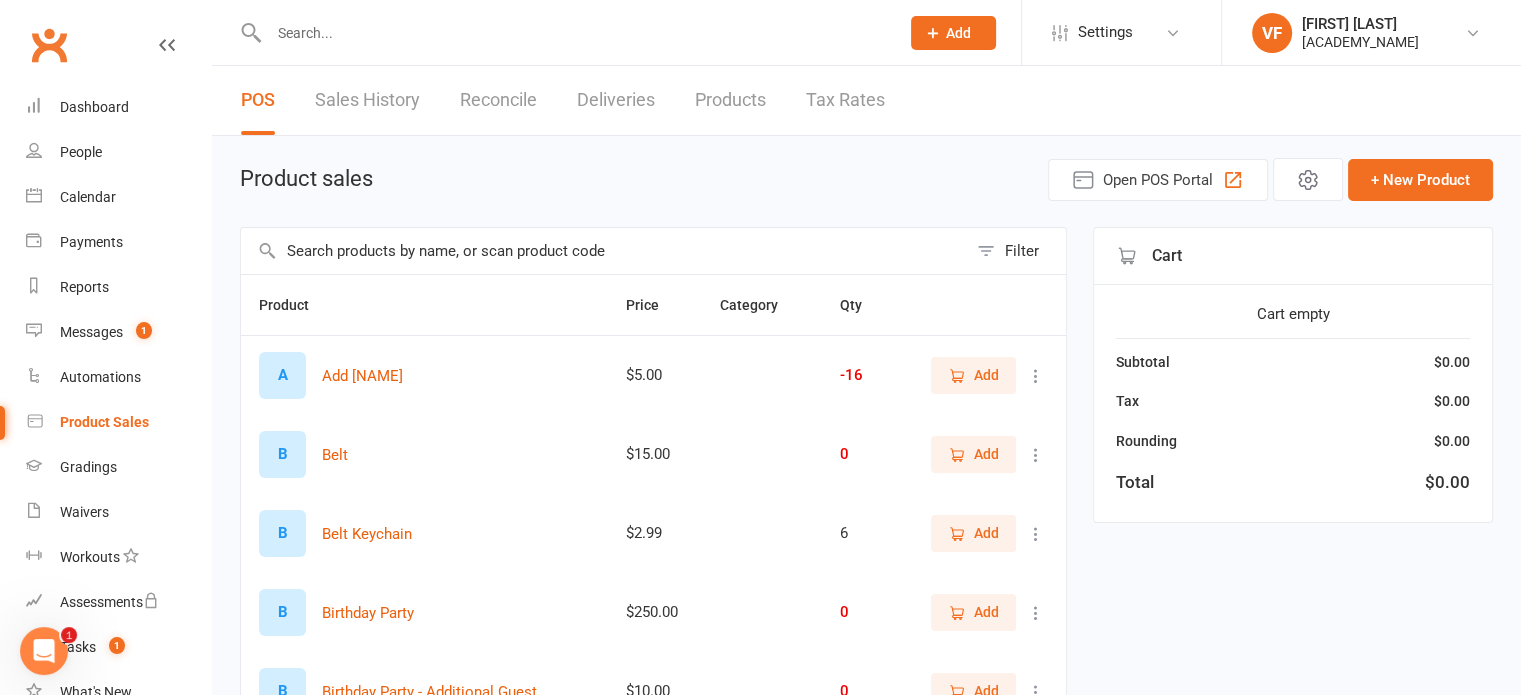 click at bounding box center [604, 251] 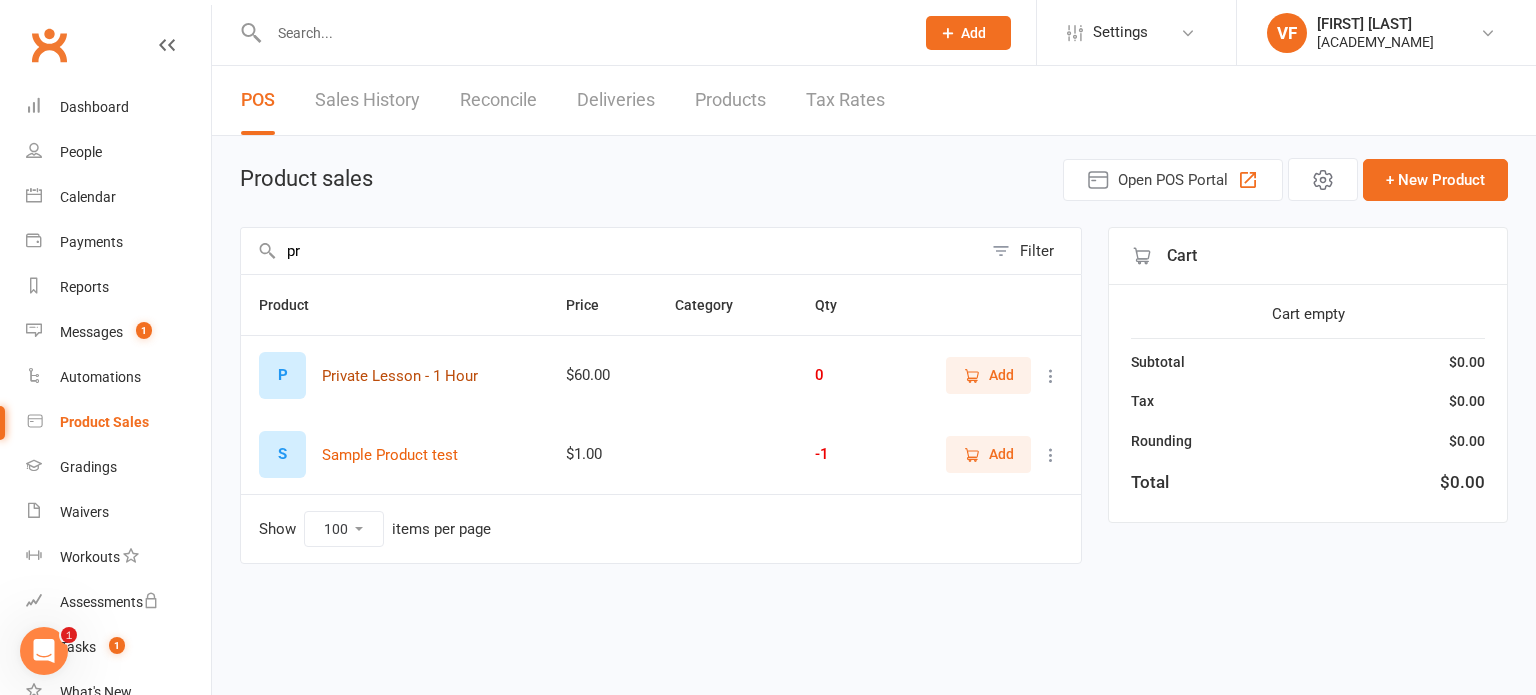 type on "pr" 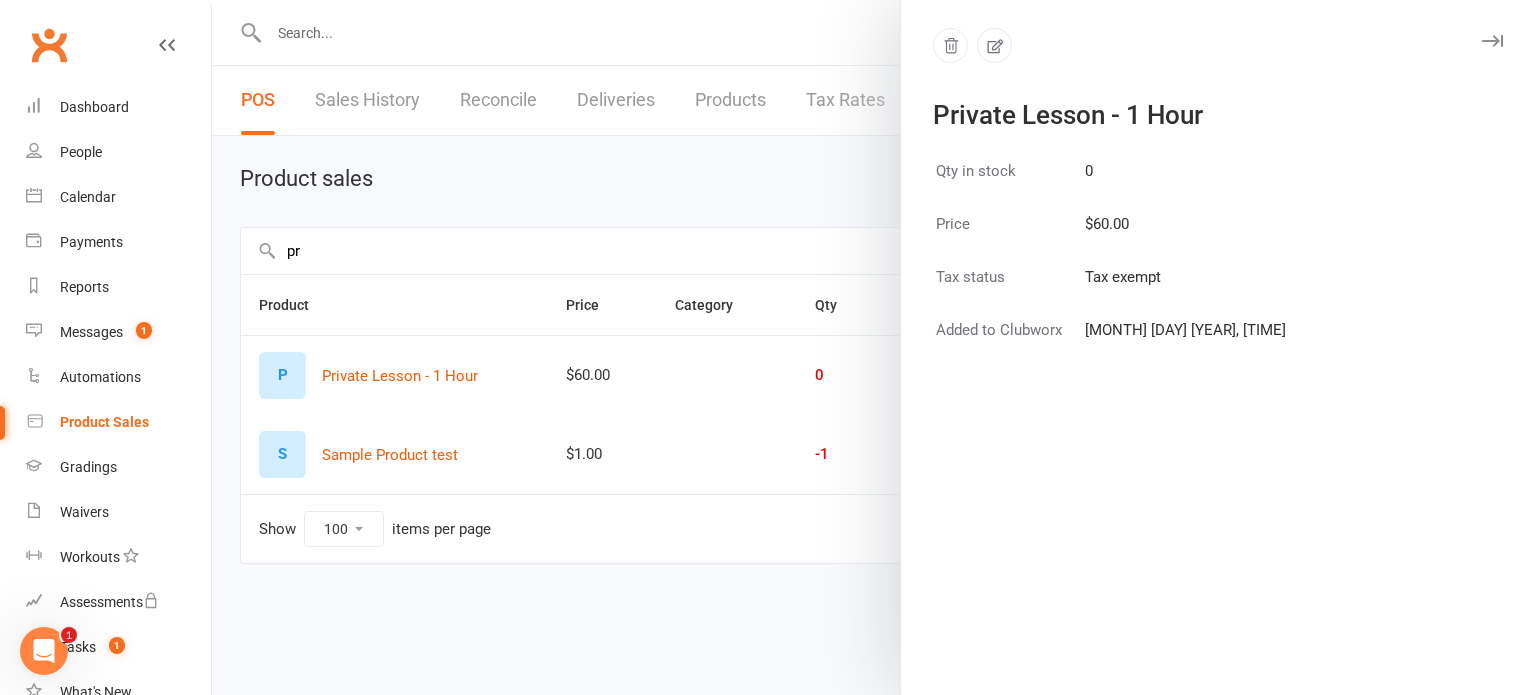 click at bounding box center [874, 347] 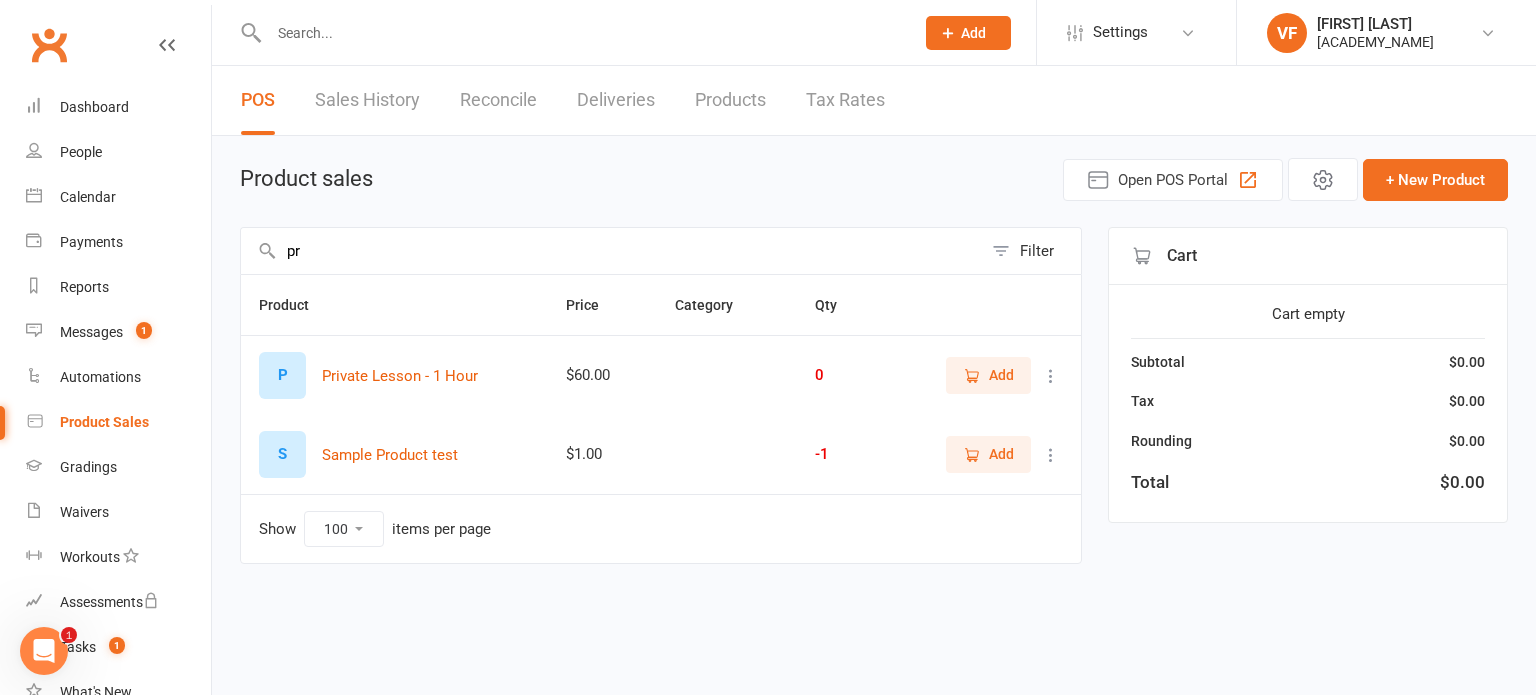 click on "Add" at bounding box center (988, 375) 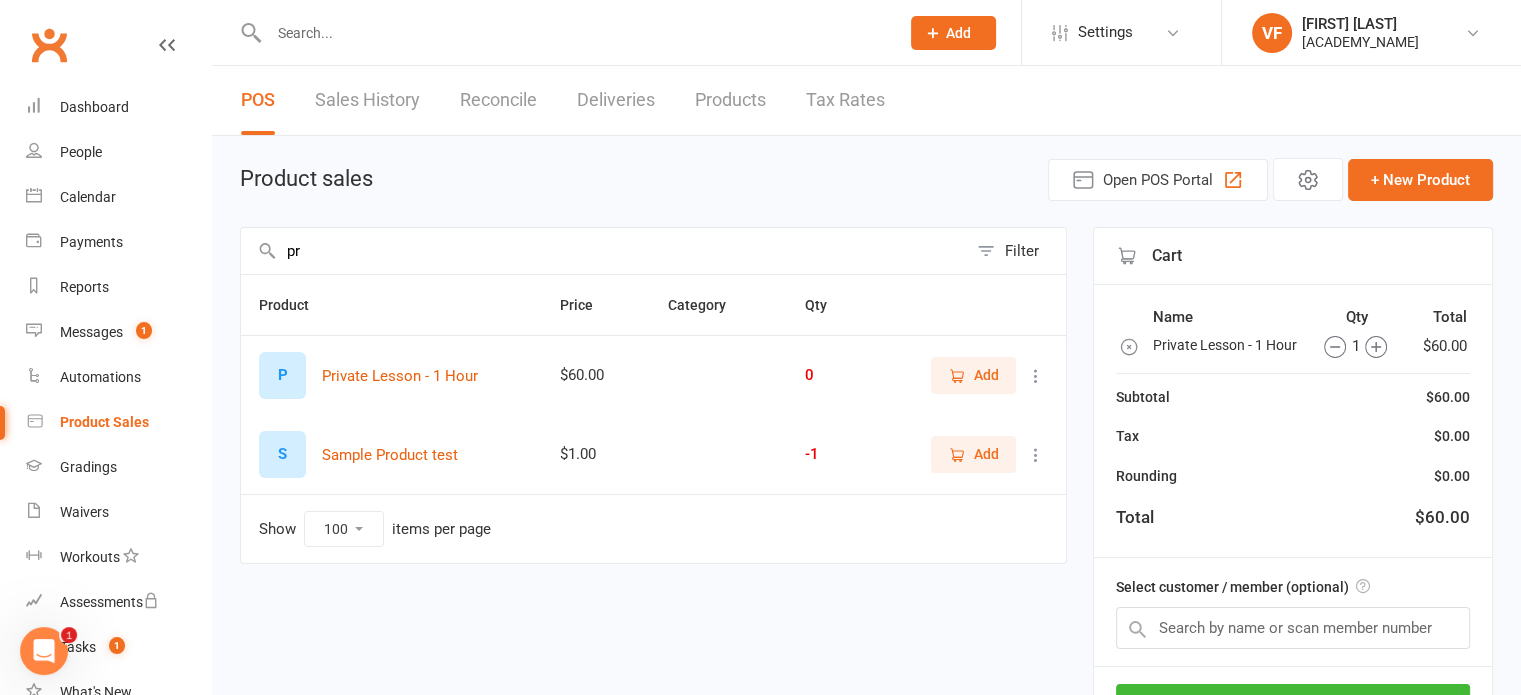 scroll, scrollTop: 157, scrollLeft: 0, axis: vertical 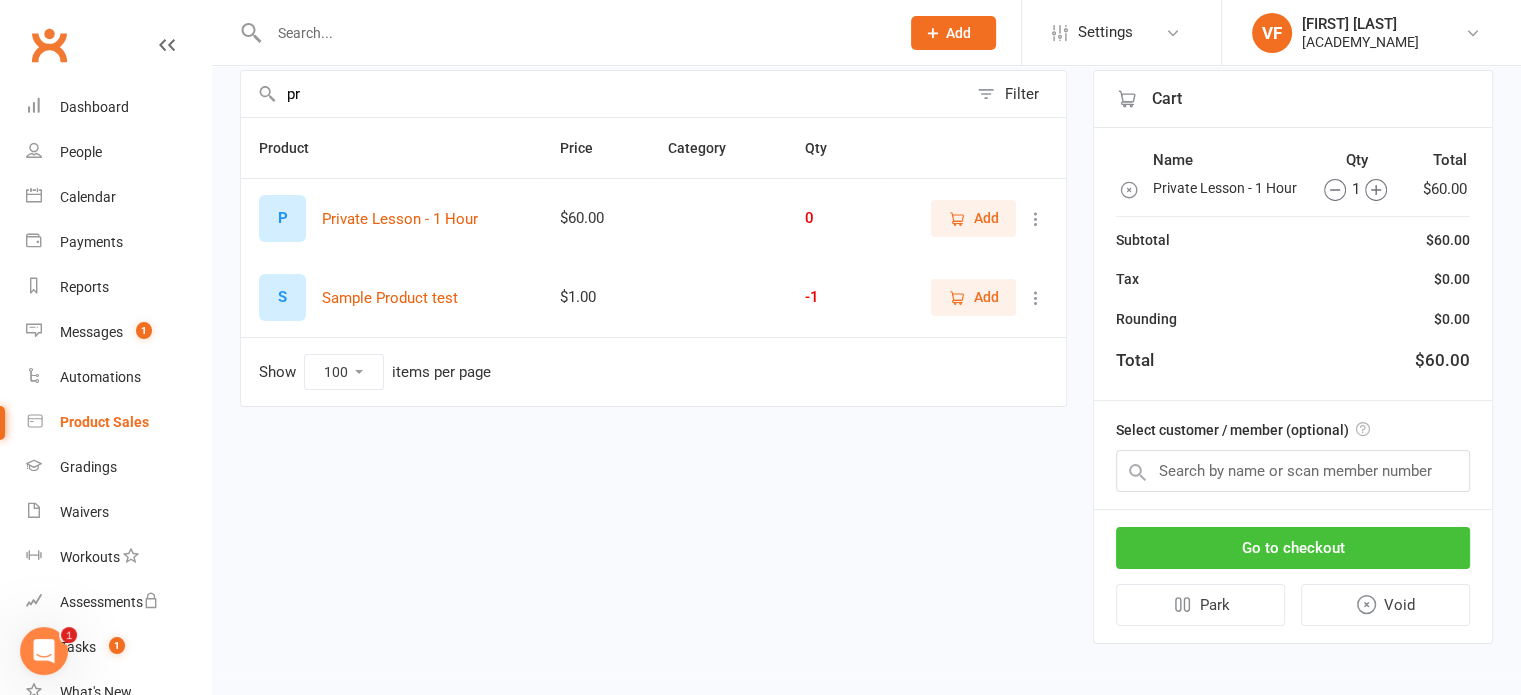 click on "Go to checkout" at bounding box center [1293, 548] 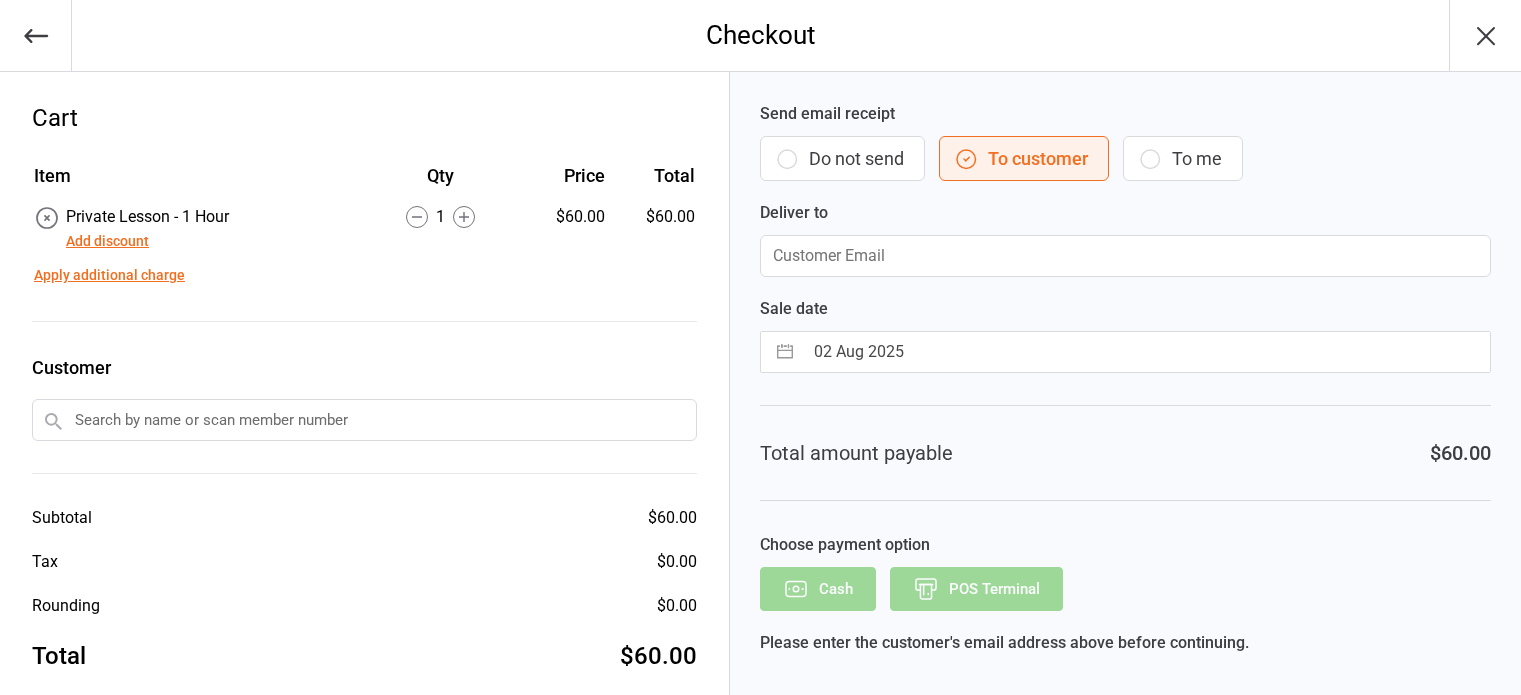 scroll, scrollTop: 0, scrollLeft: 0, axis: both 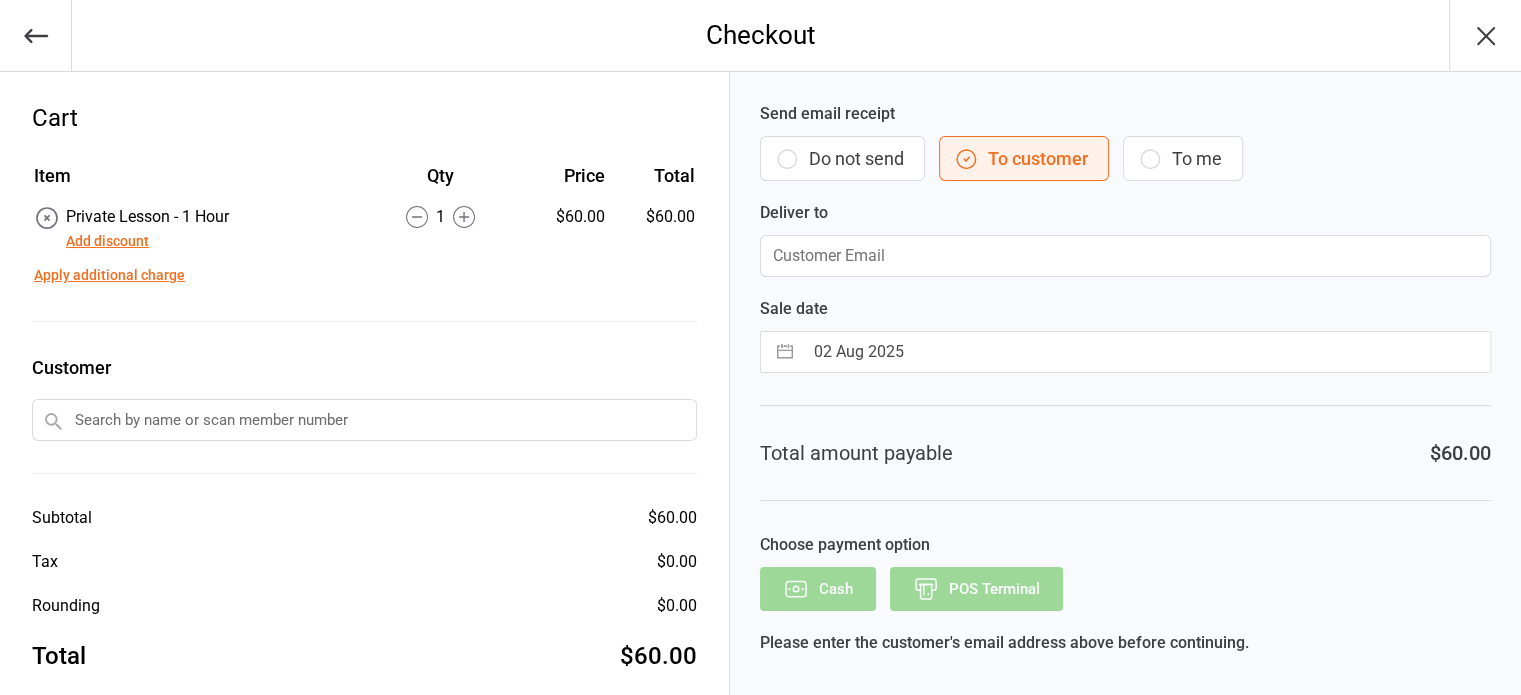 click 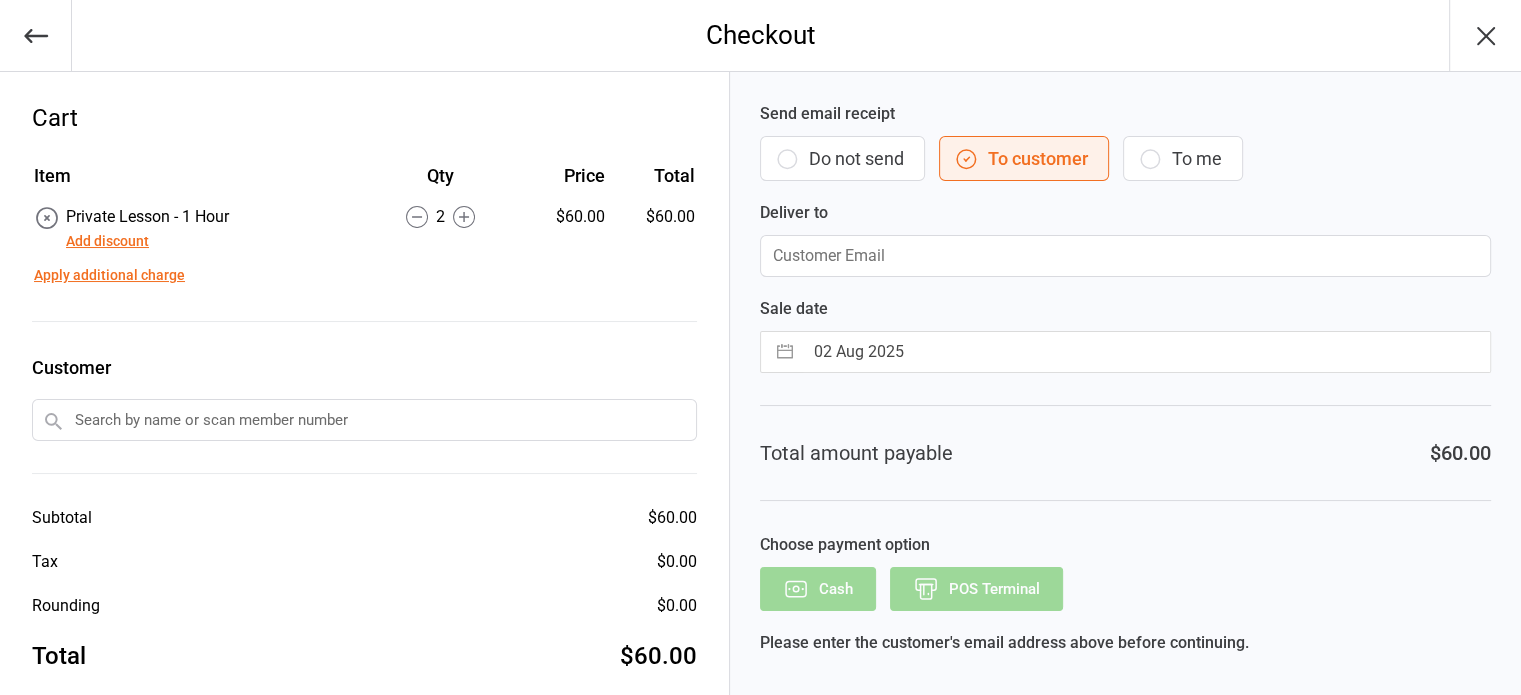 click 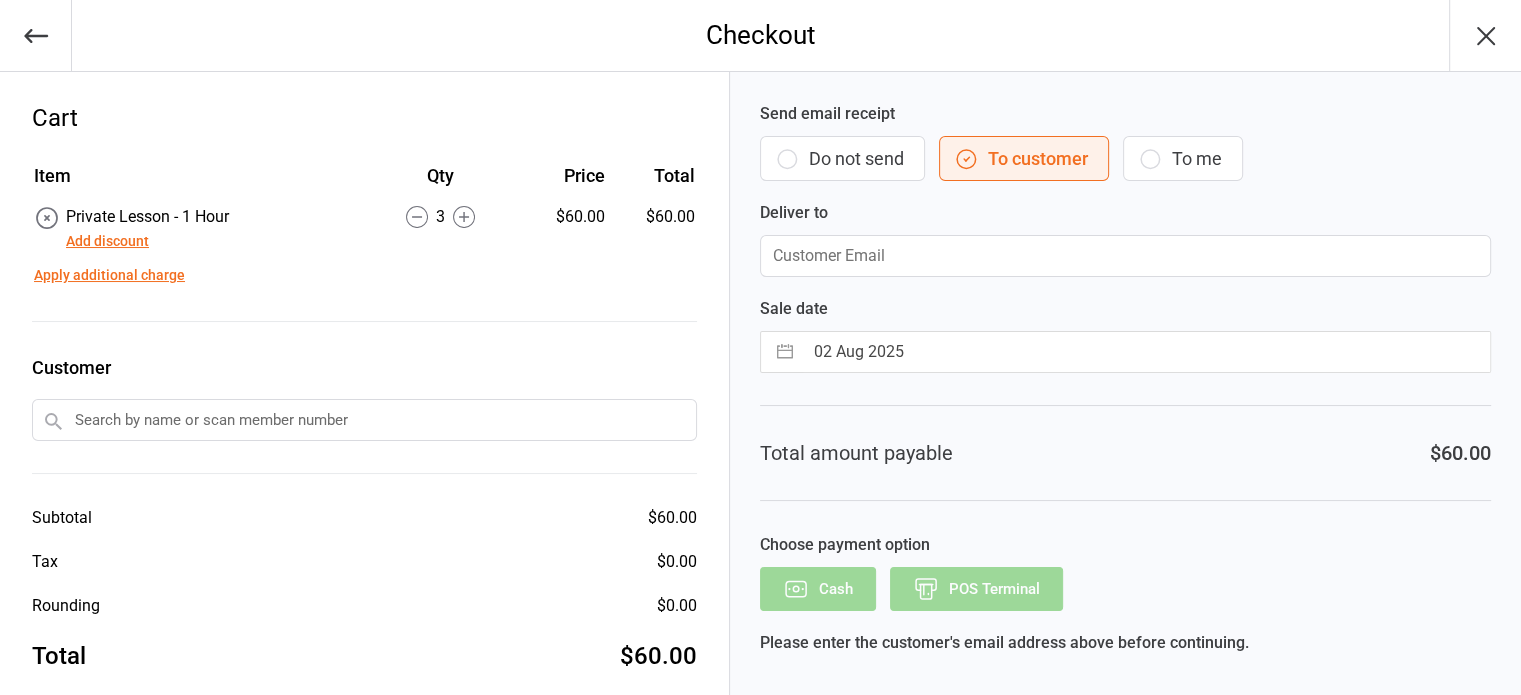 click 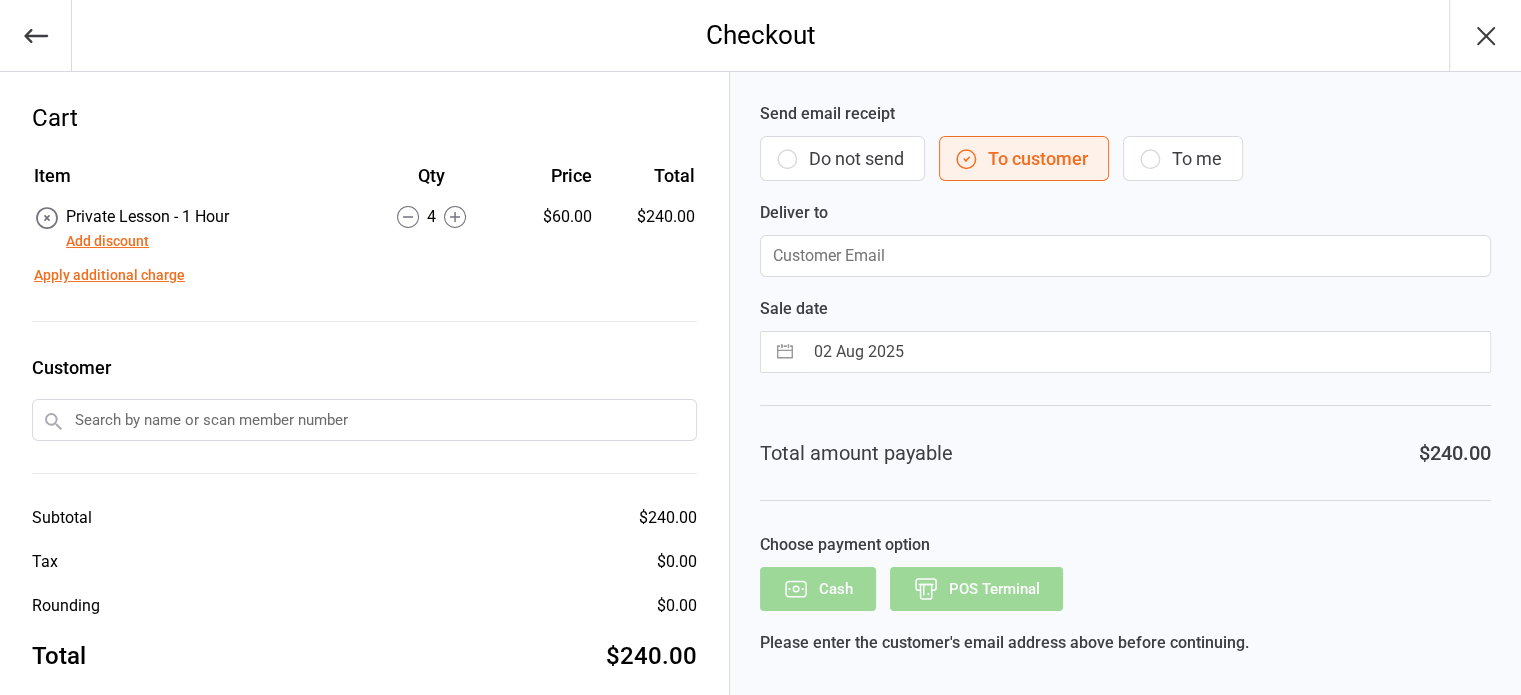 click 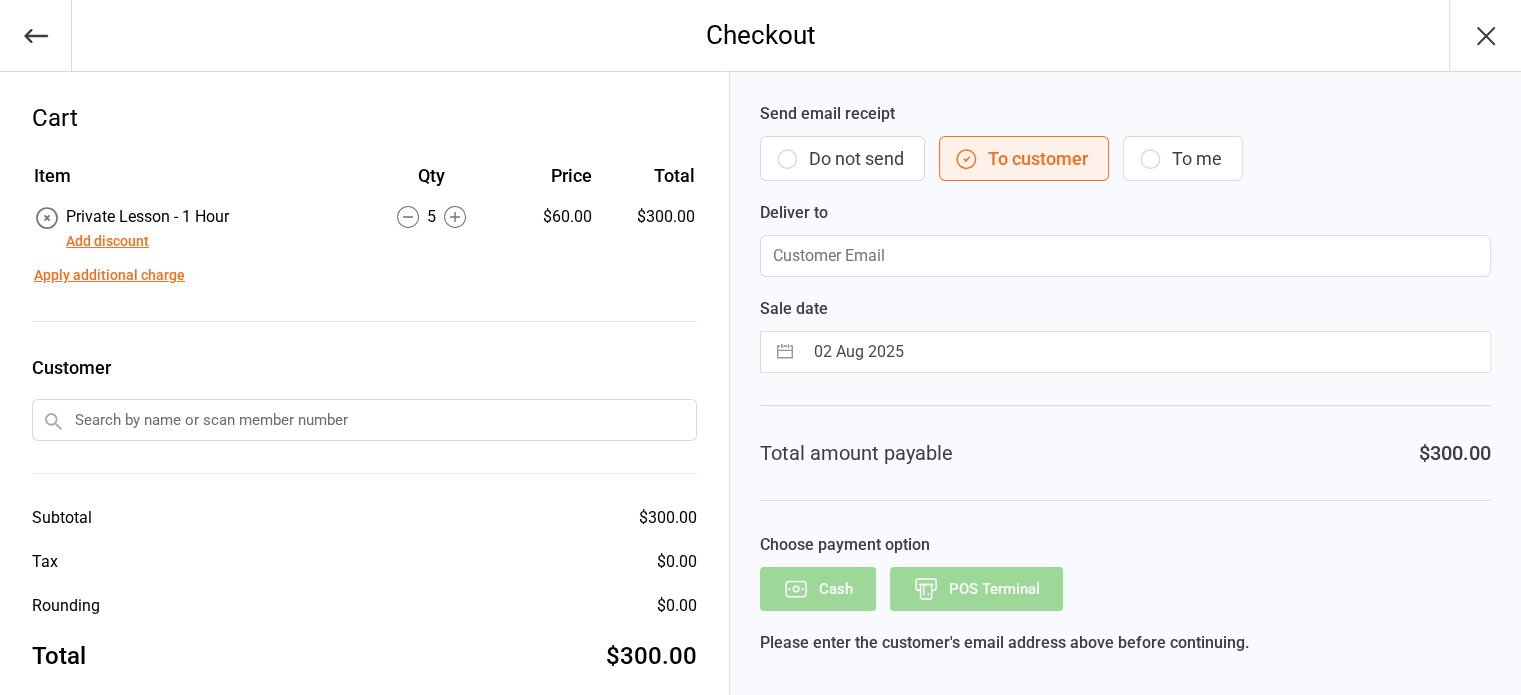 scroll, scrollTop: 24, scrollLeft: 0, axis: vertical 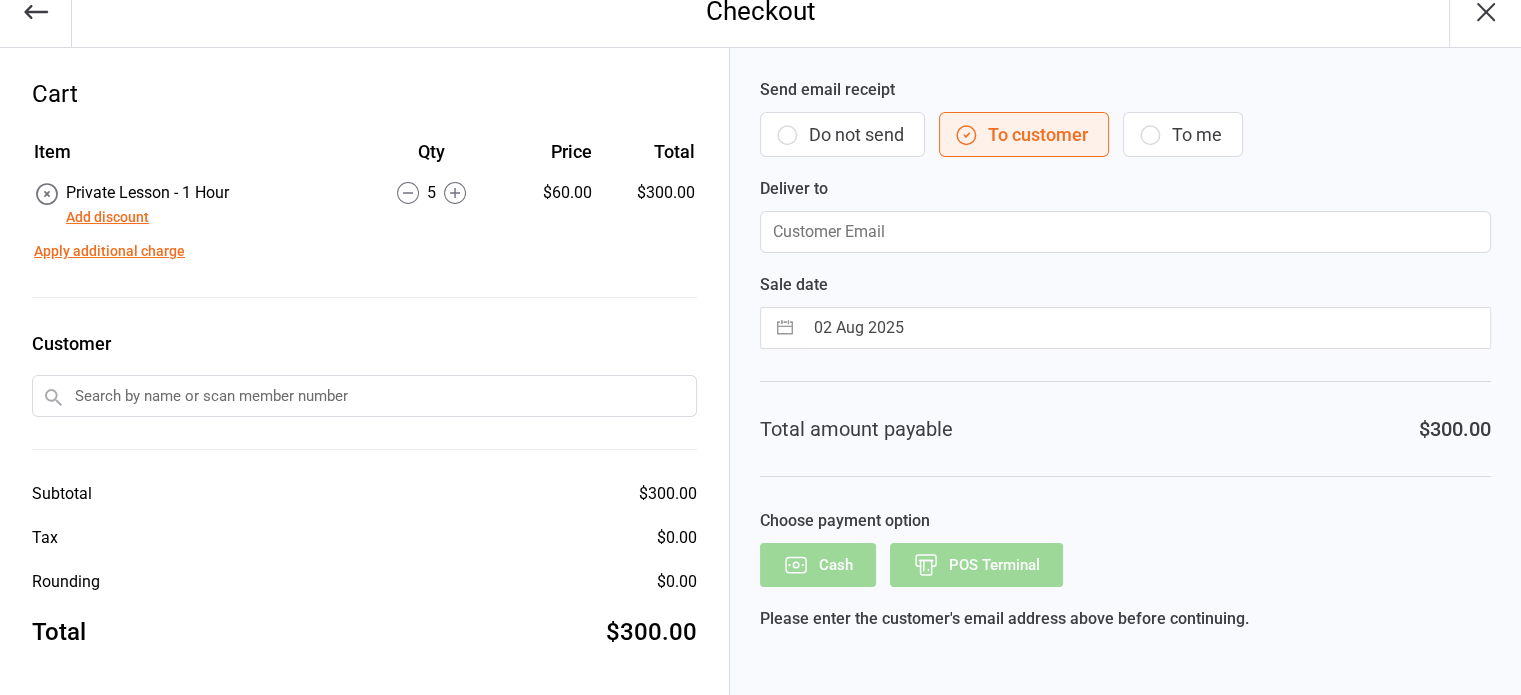 click on "Add discount" at bounding box center (107, 217) 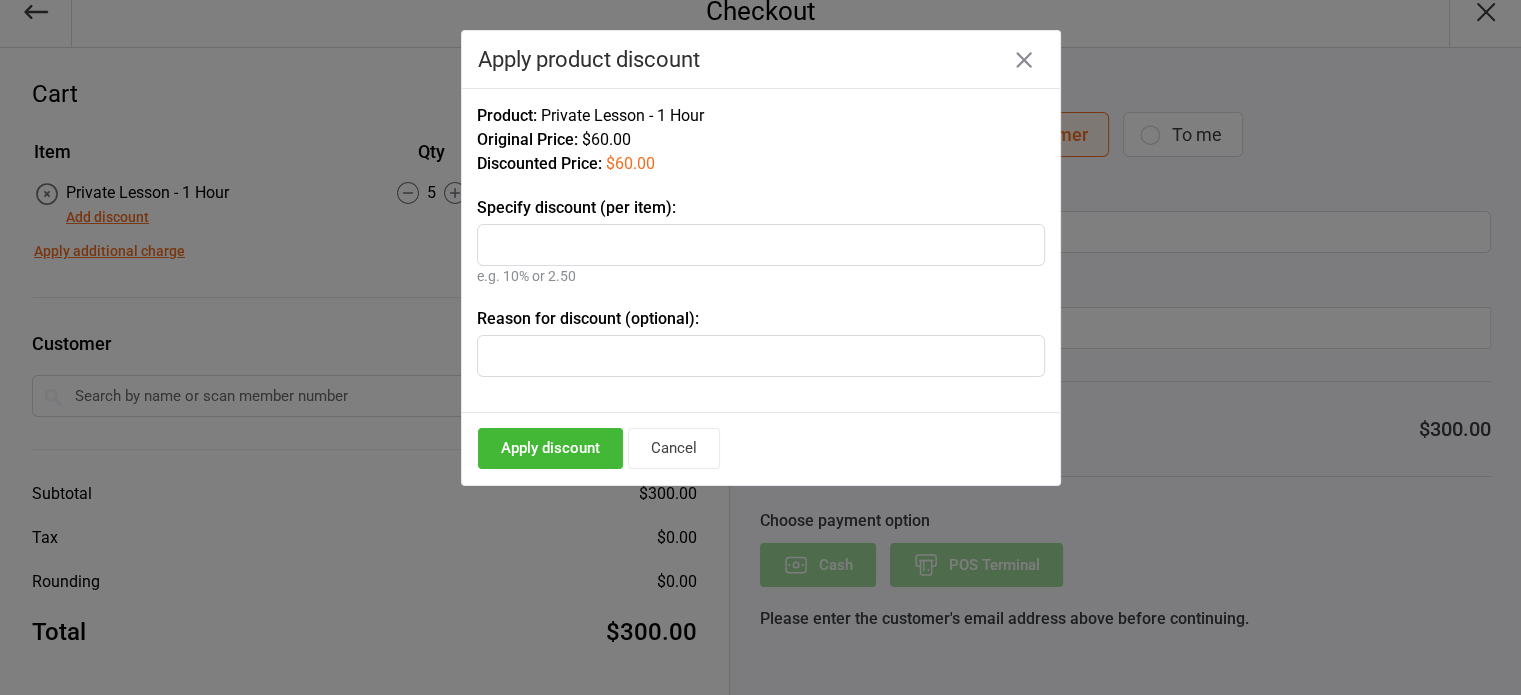 click on "Cancel" at bounding box center (674, 448) 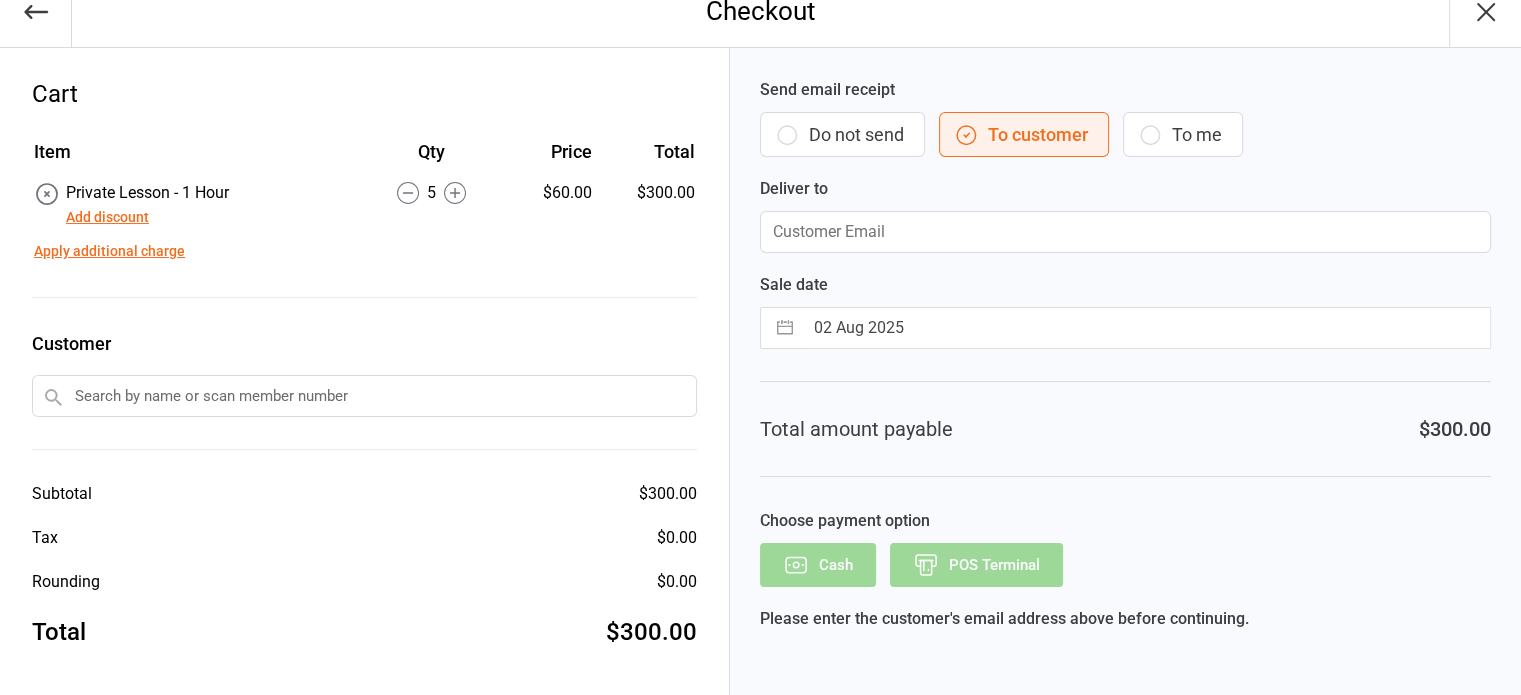 click 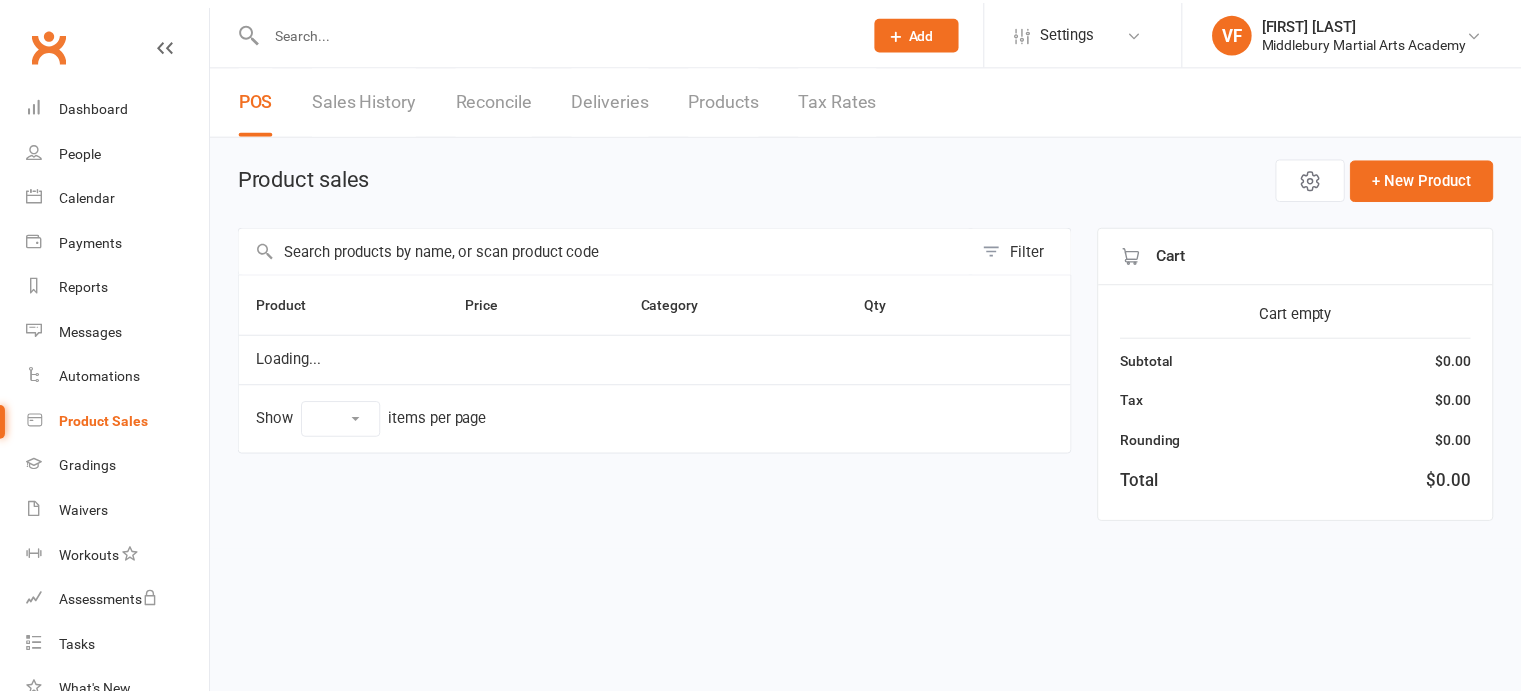 scroll, scrollTop: 0, scrollLeft: 0, axis: both 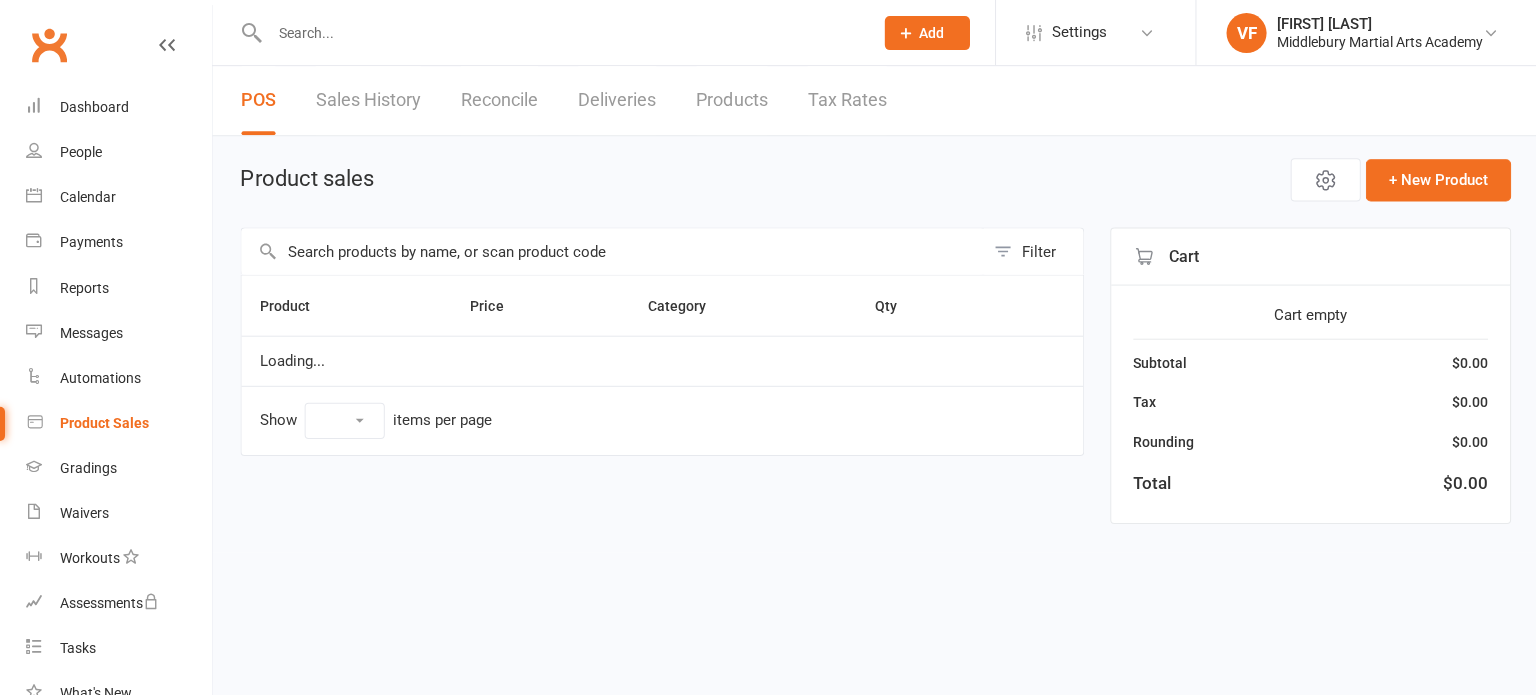select on "100" 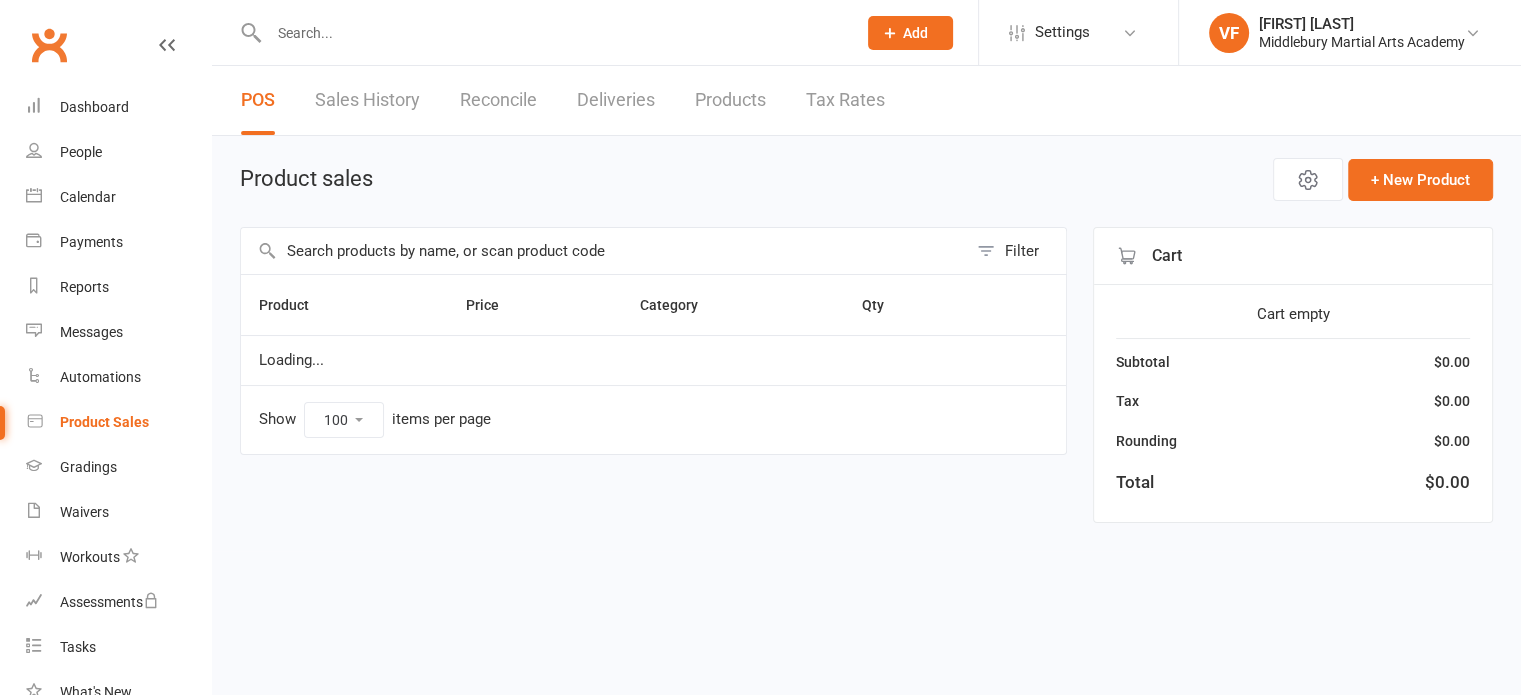 scroll, scrollTop: 0, scrollLeft: 0, axis: both 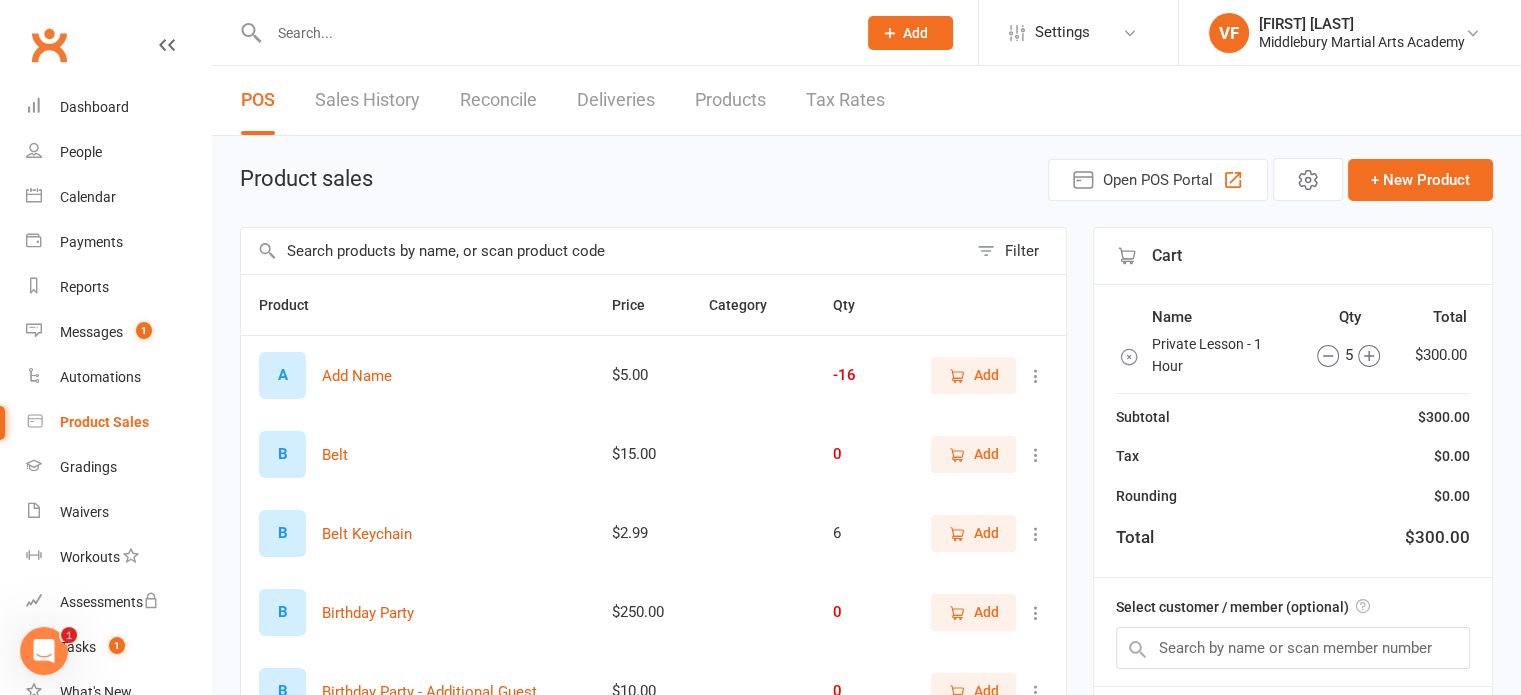 click 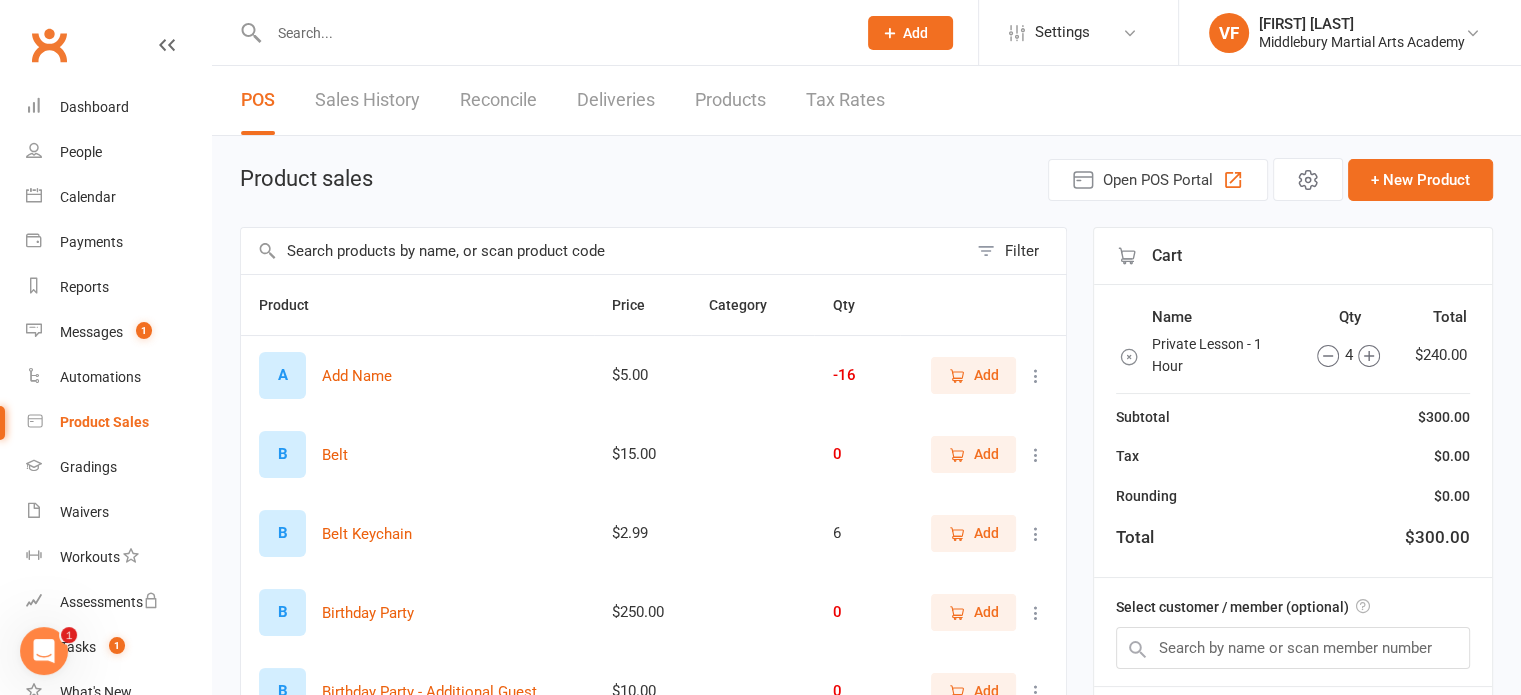 click 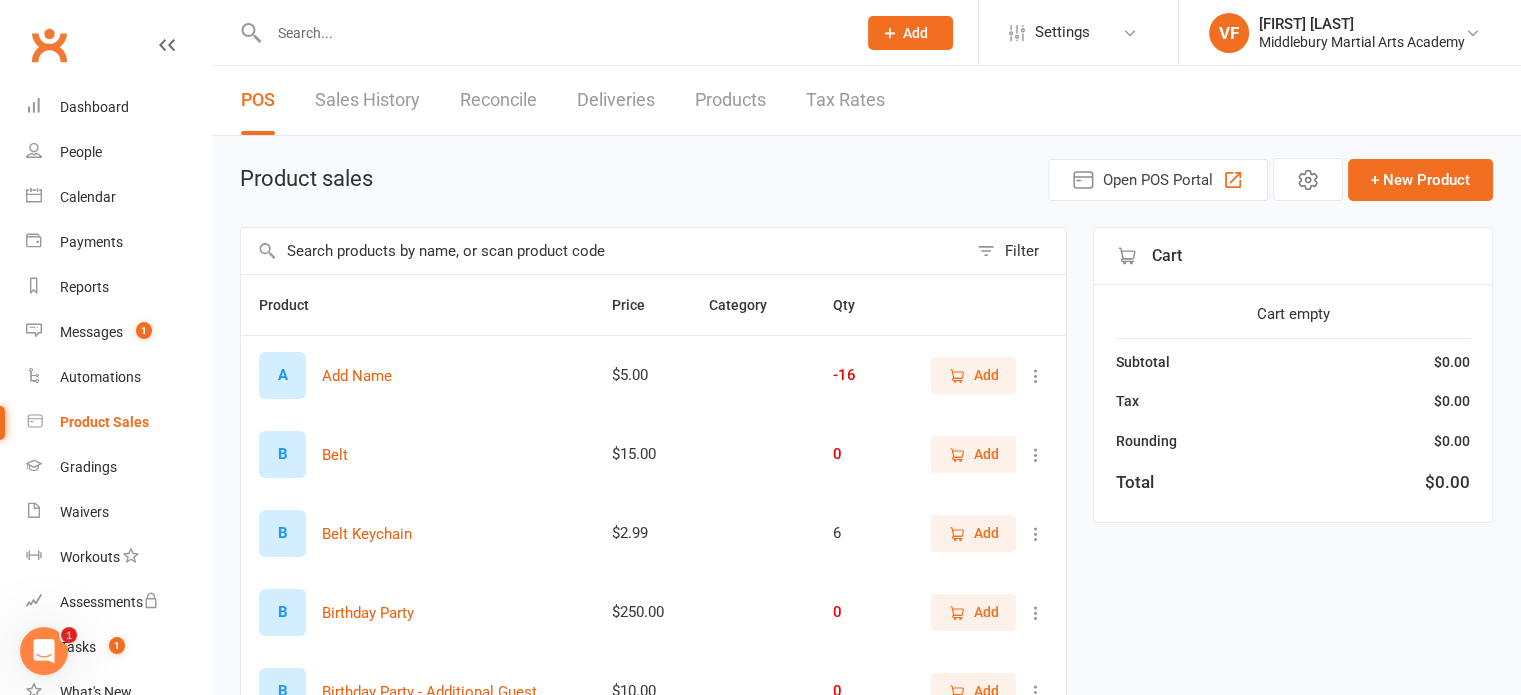 click at bounding box center (604, 251) 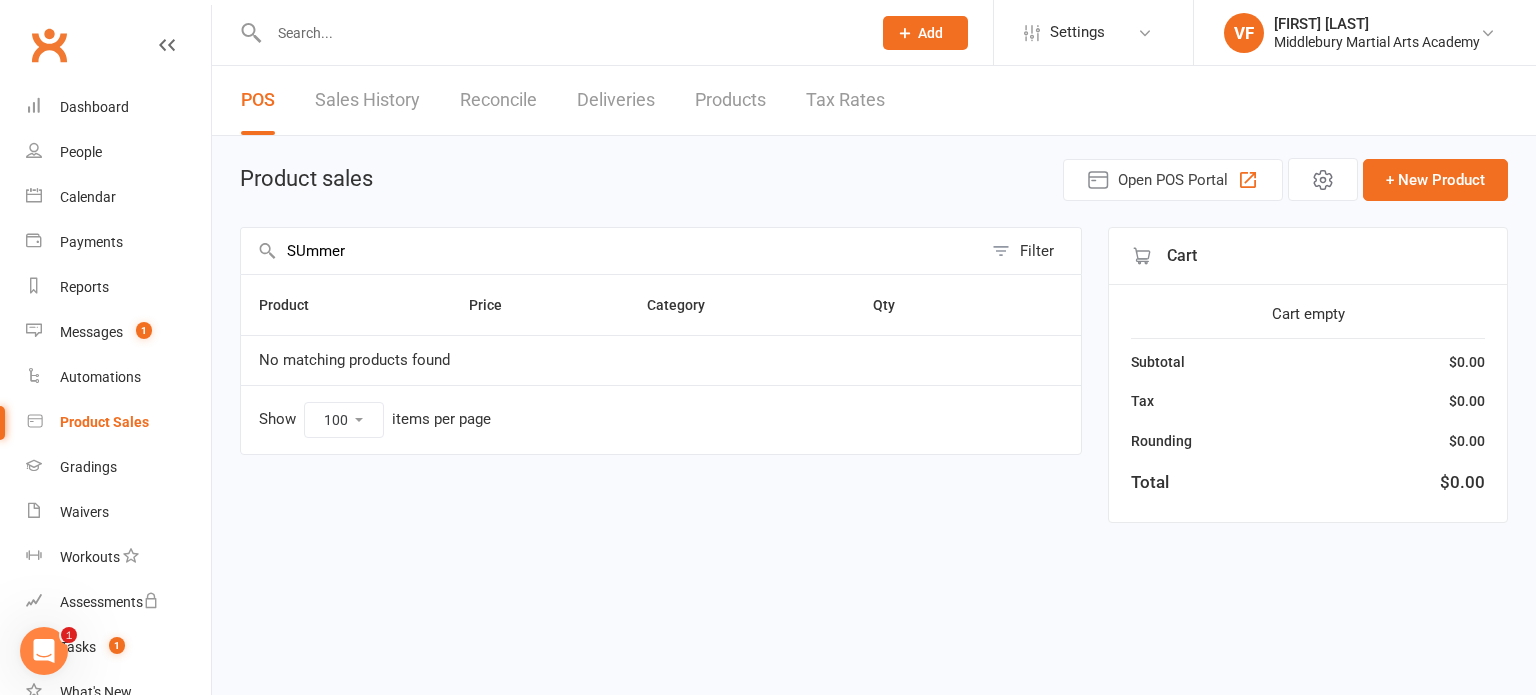click on "SUmmer" at bounding box center [611, 251] 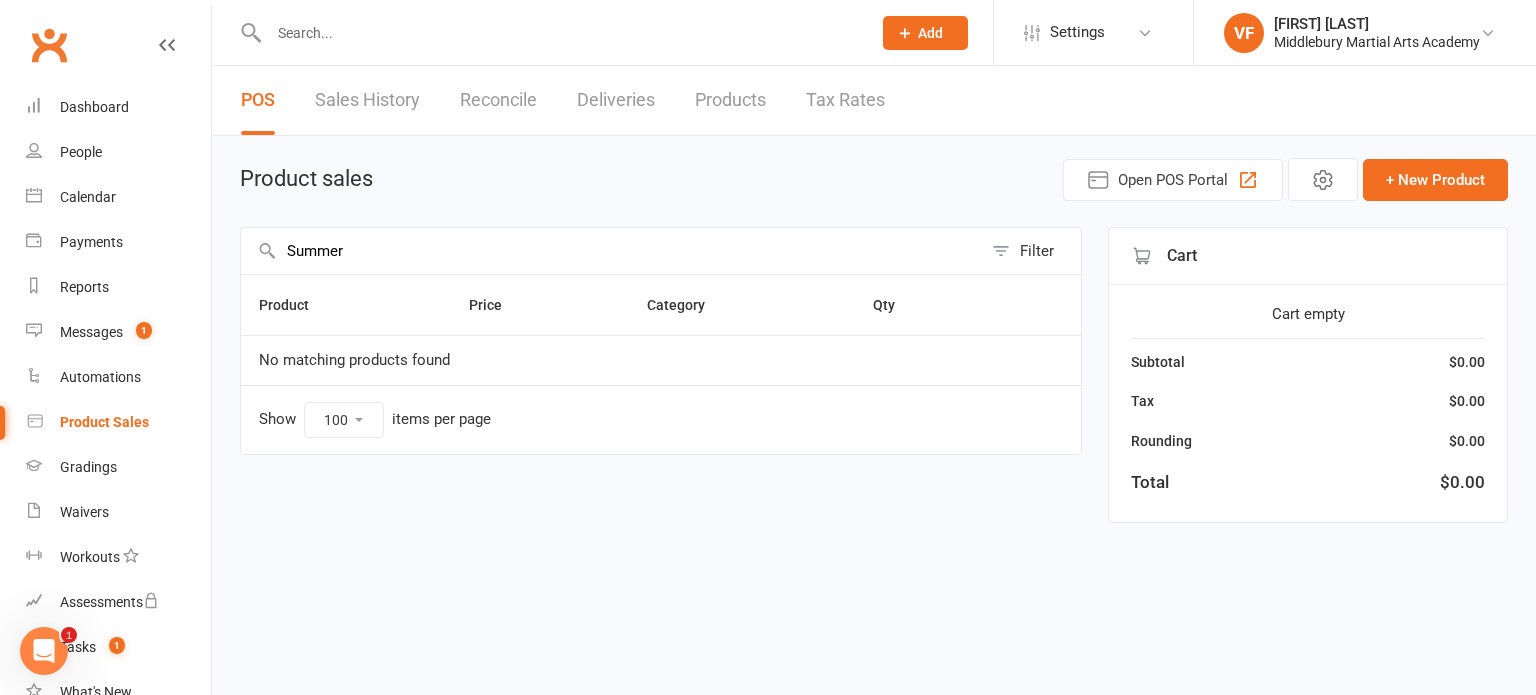 drag, startPoint x: 349, startPoint y: 251, endPoint x: 252, endPoint y: 251, distance: 97 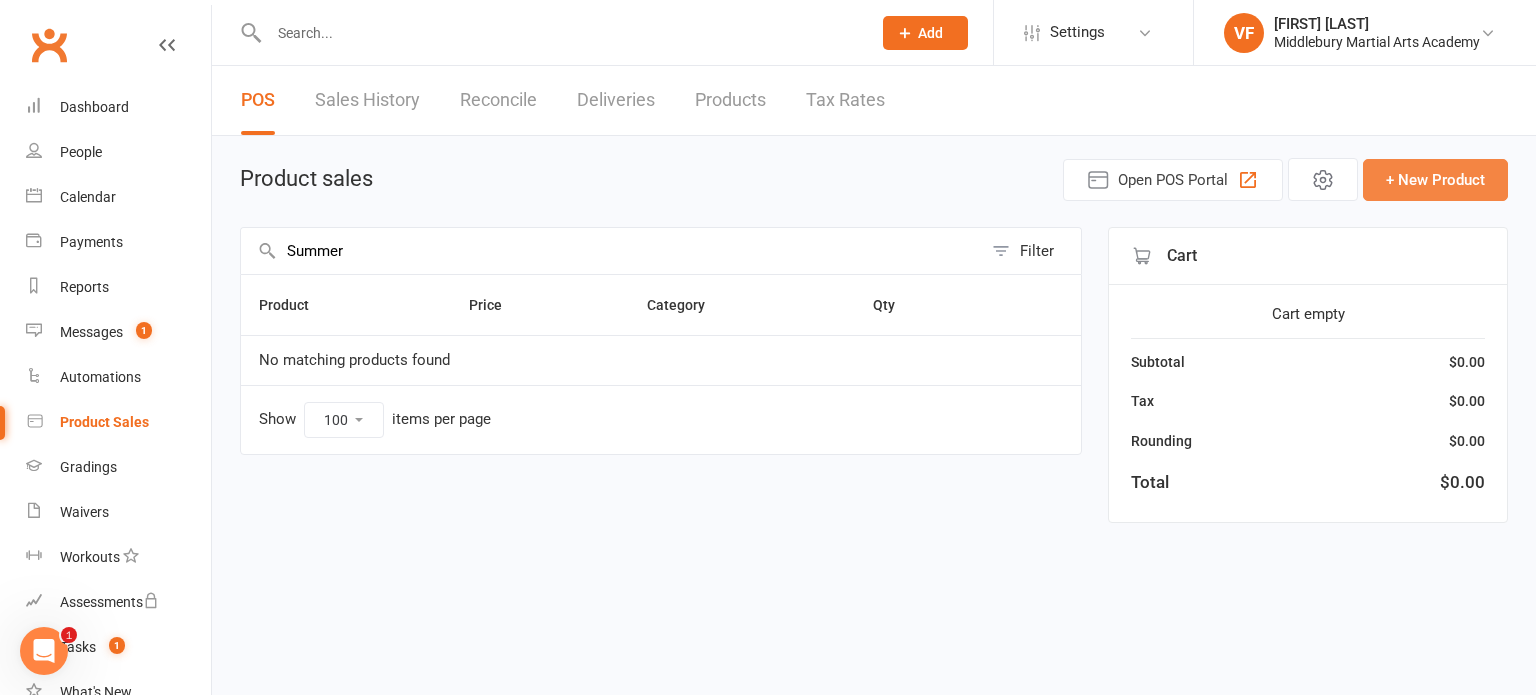 type on "Summer" 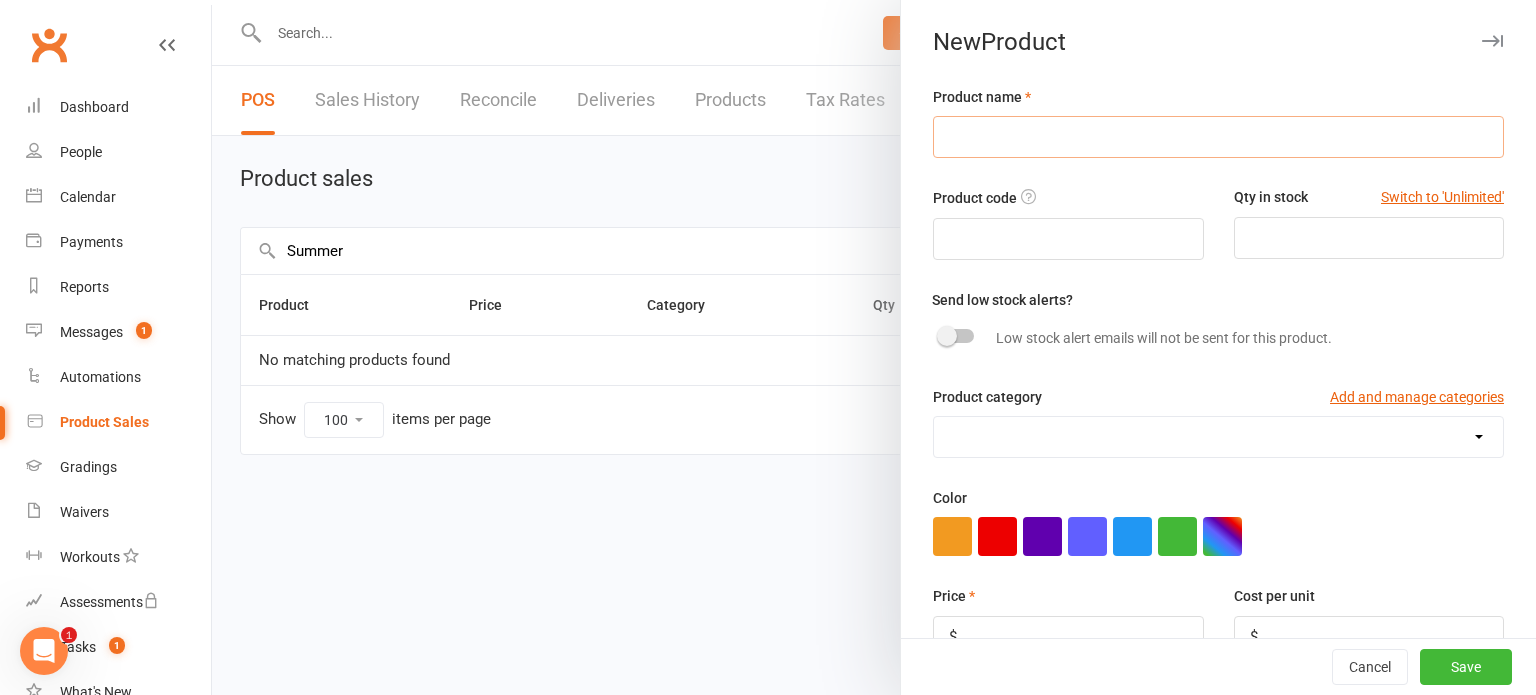 click at bounding box center [1218, 137] 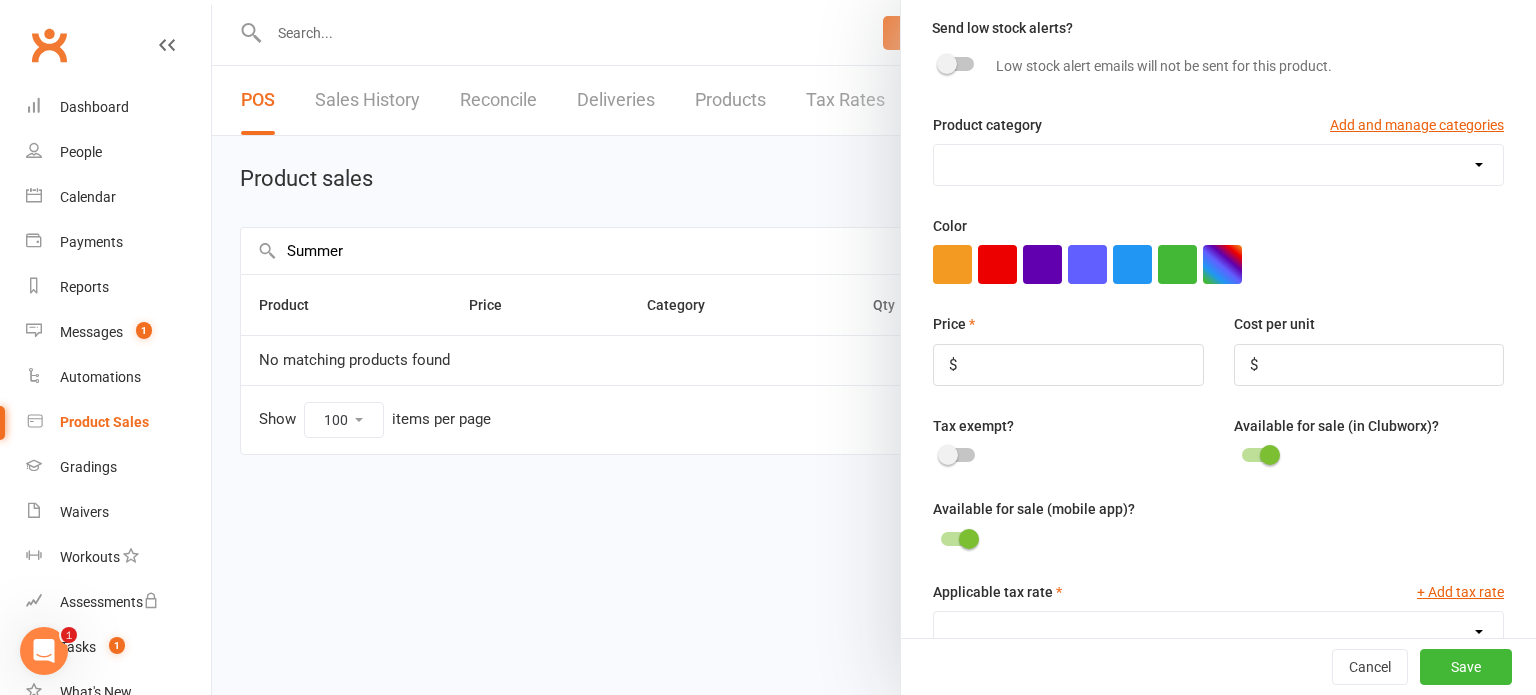 scroll, scrollTop: 279, scrollLeft: 0, axis: vertical 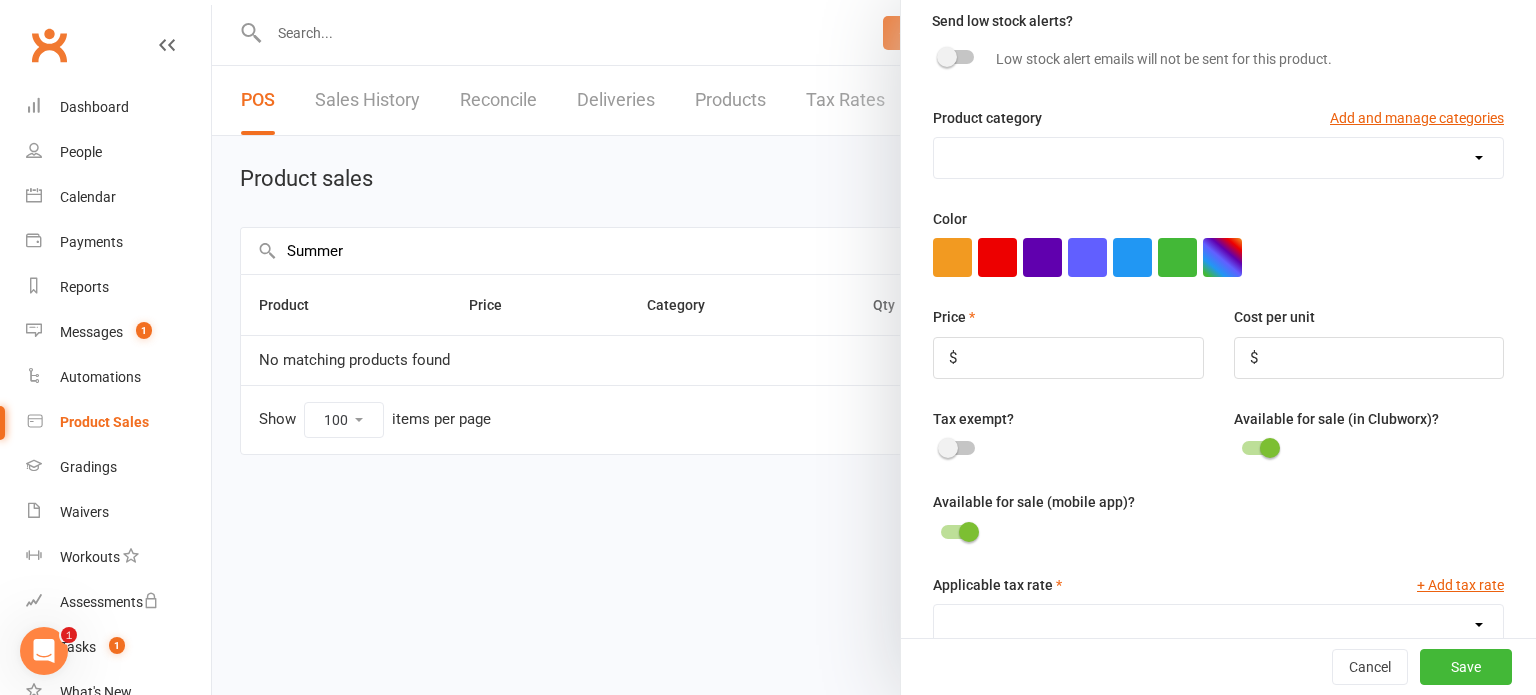 type on "Summer Private lesson PKG" 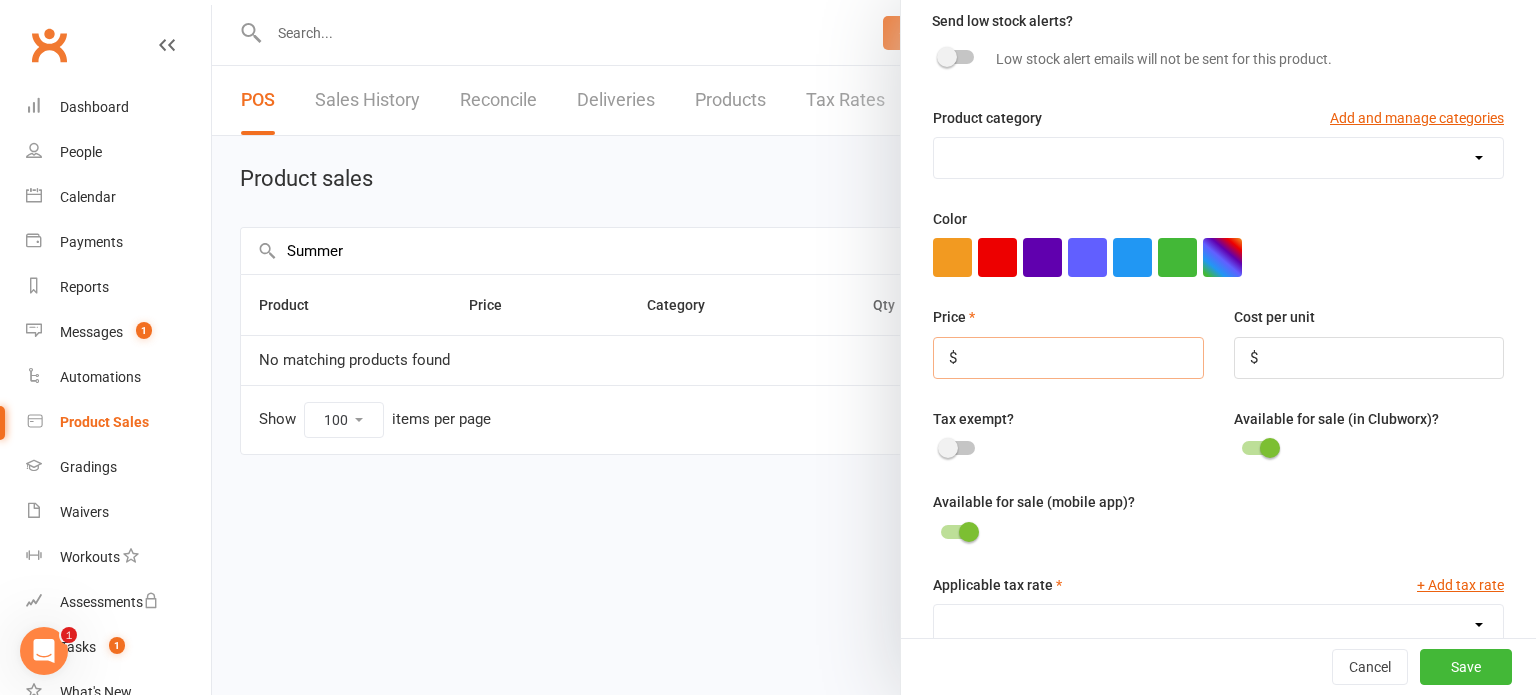 click at bounding box center [1068, 358] 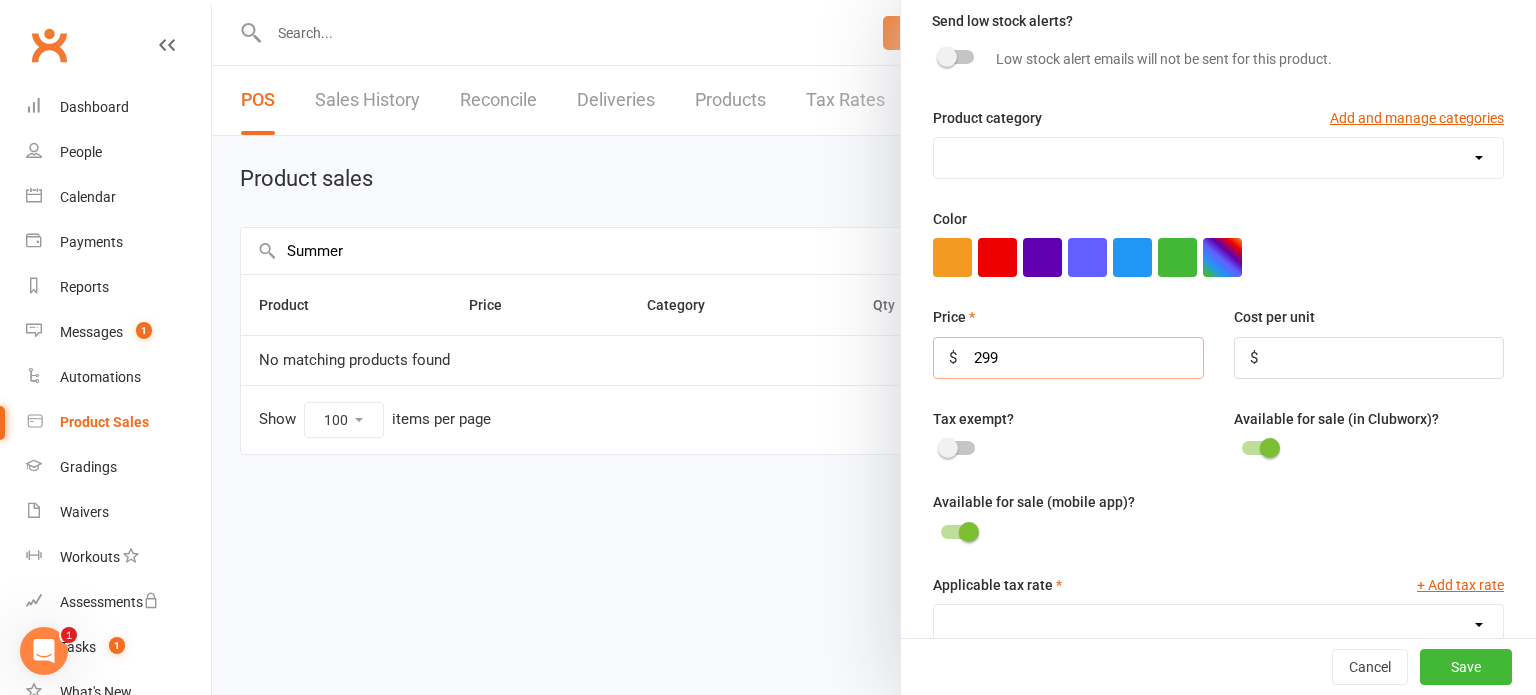 type on "299" 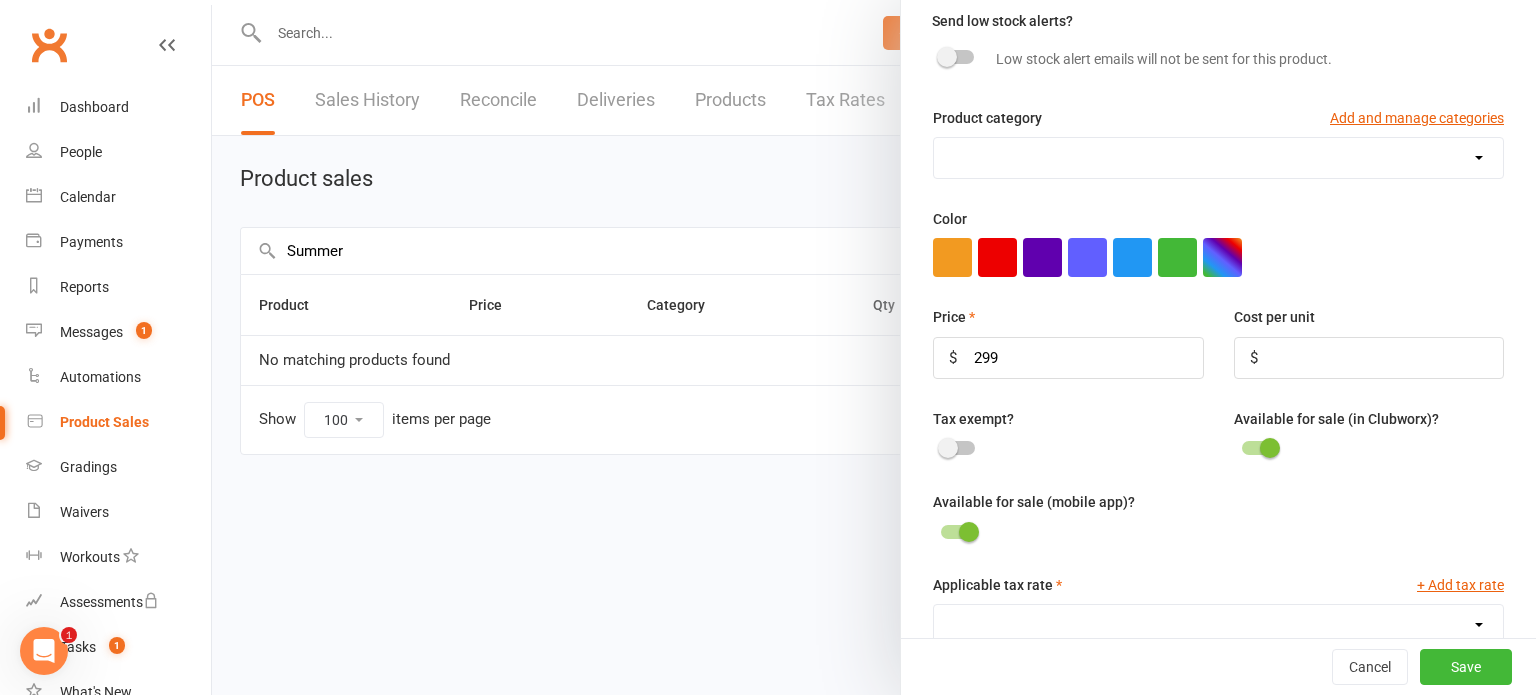 click at bounding box center (1068, 450) 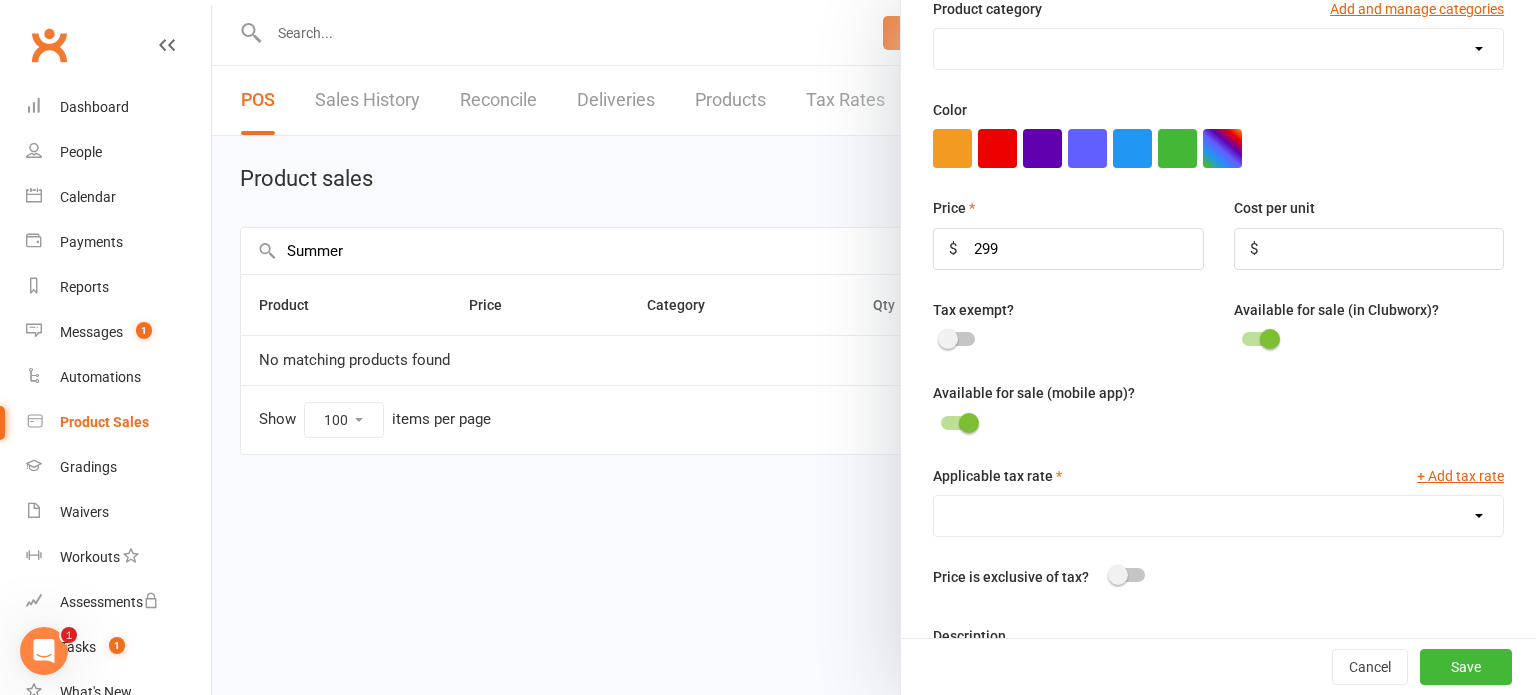scroll, scrollTop: 390, scrollLeft: 0, axis: vertical 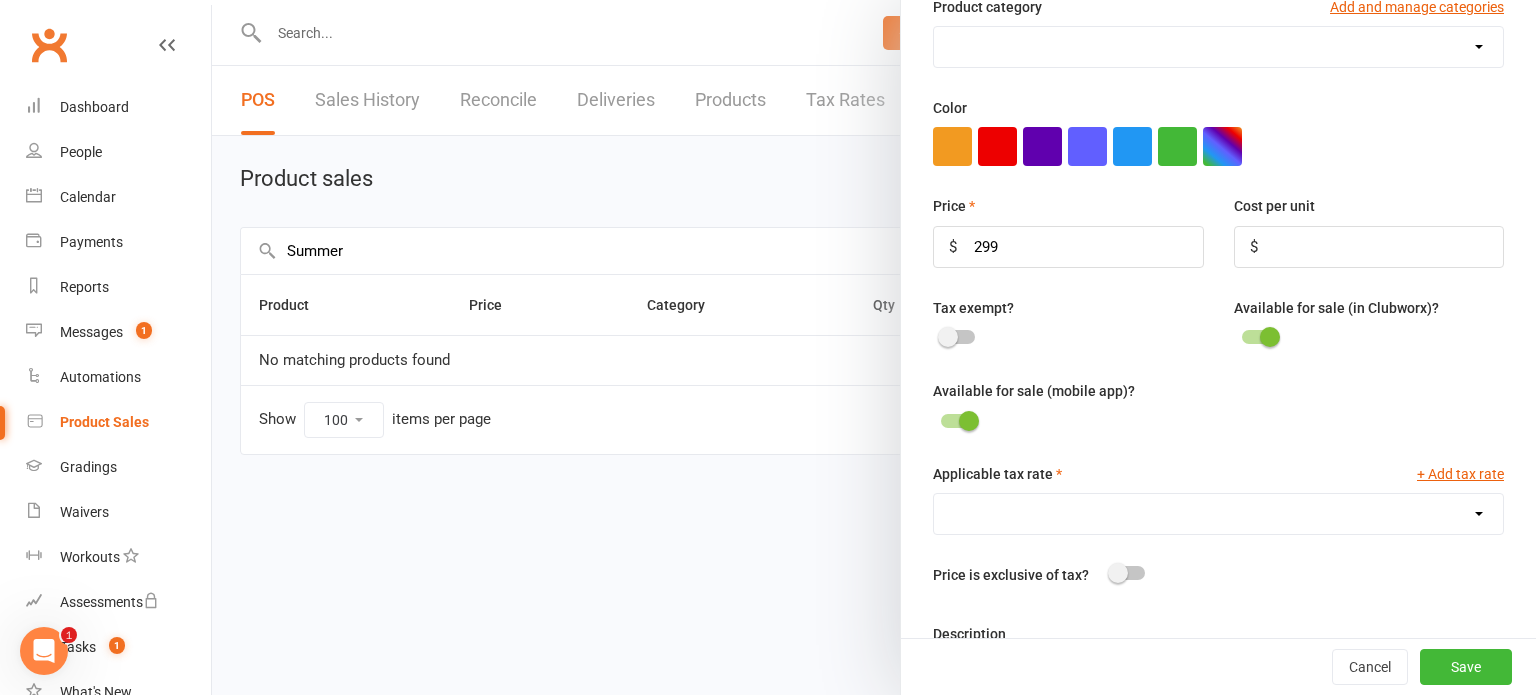 click at bounding box center [948, 337] 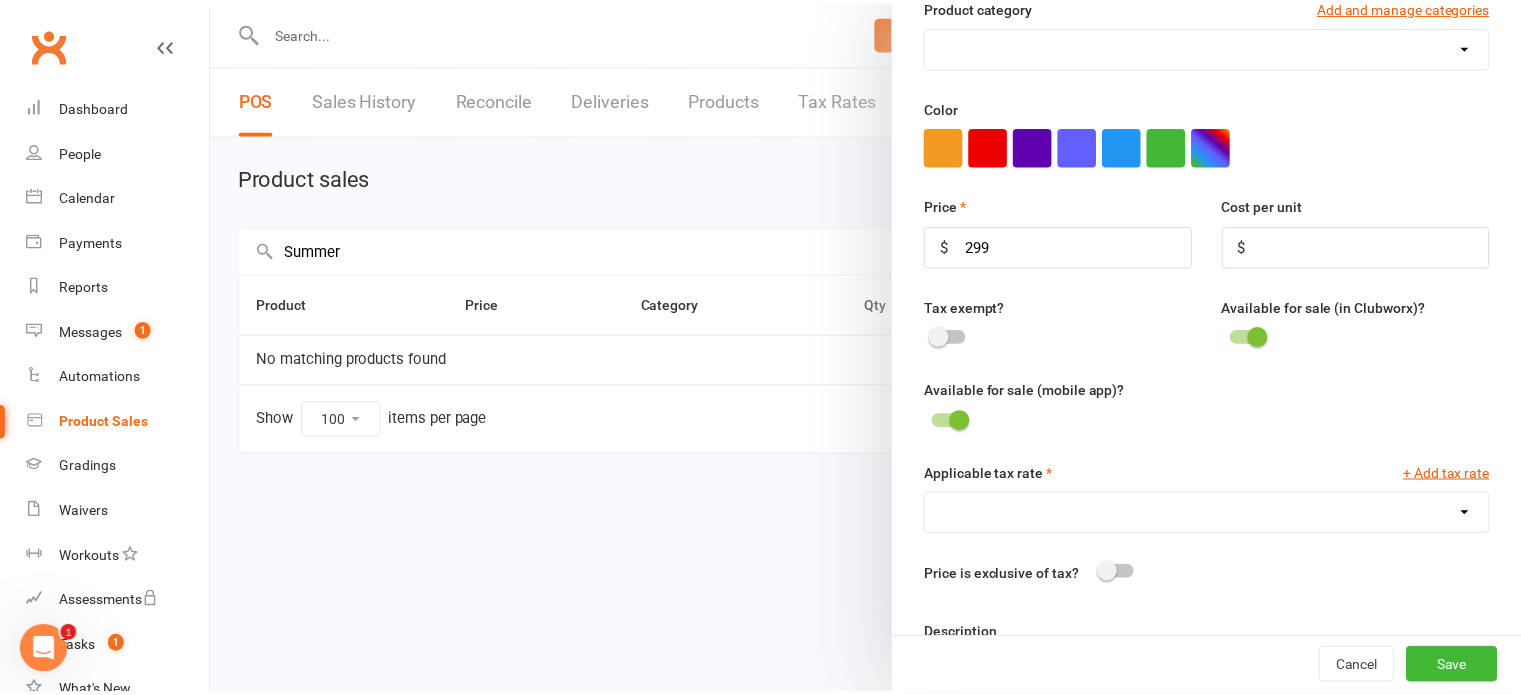 scroll, scrollTop: 388, scrollLeft: 0, axis: vertical 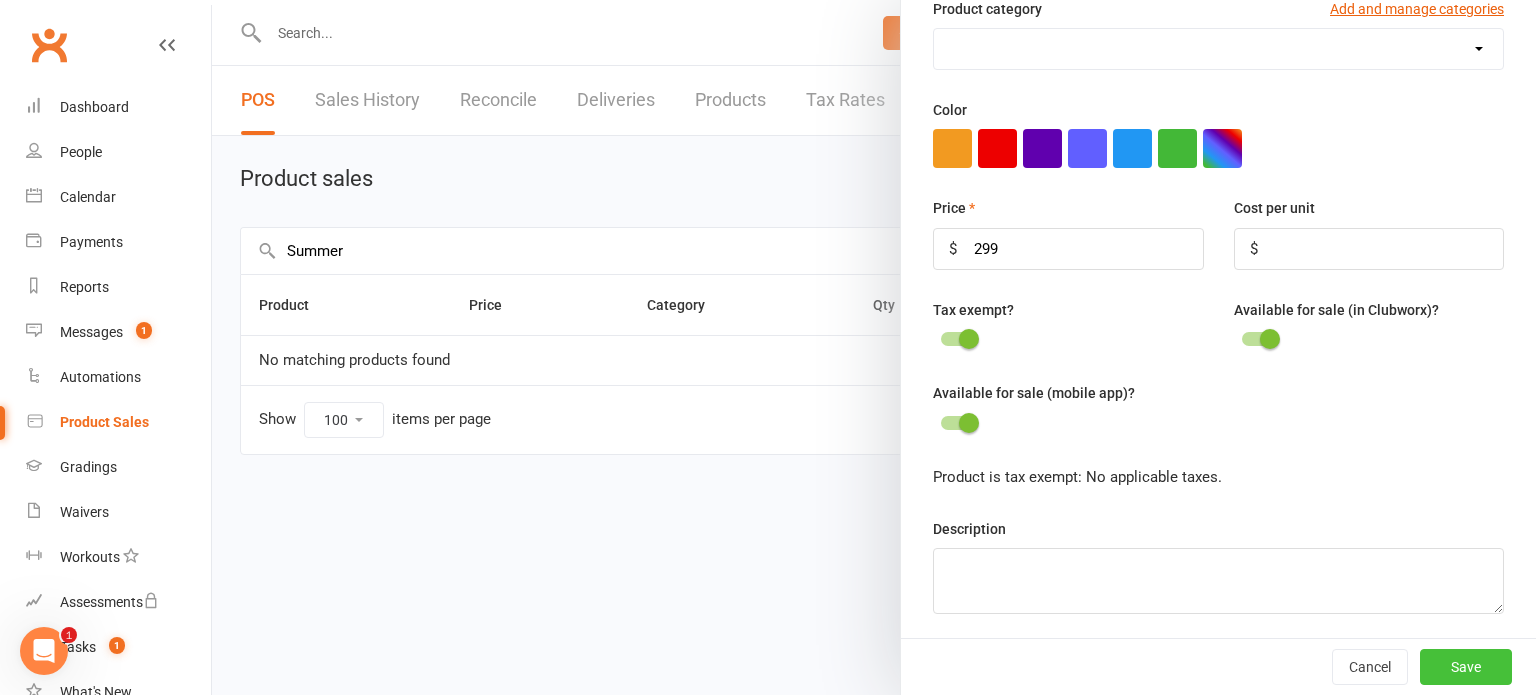 click on "Save" at bounding box center (1466, 667) 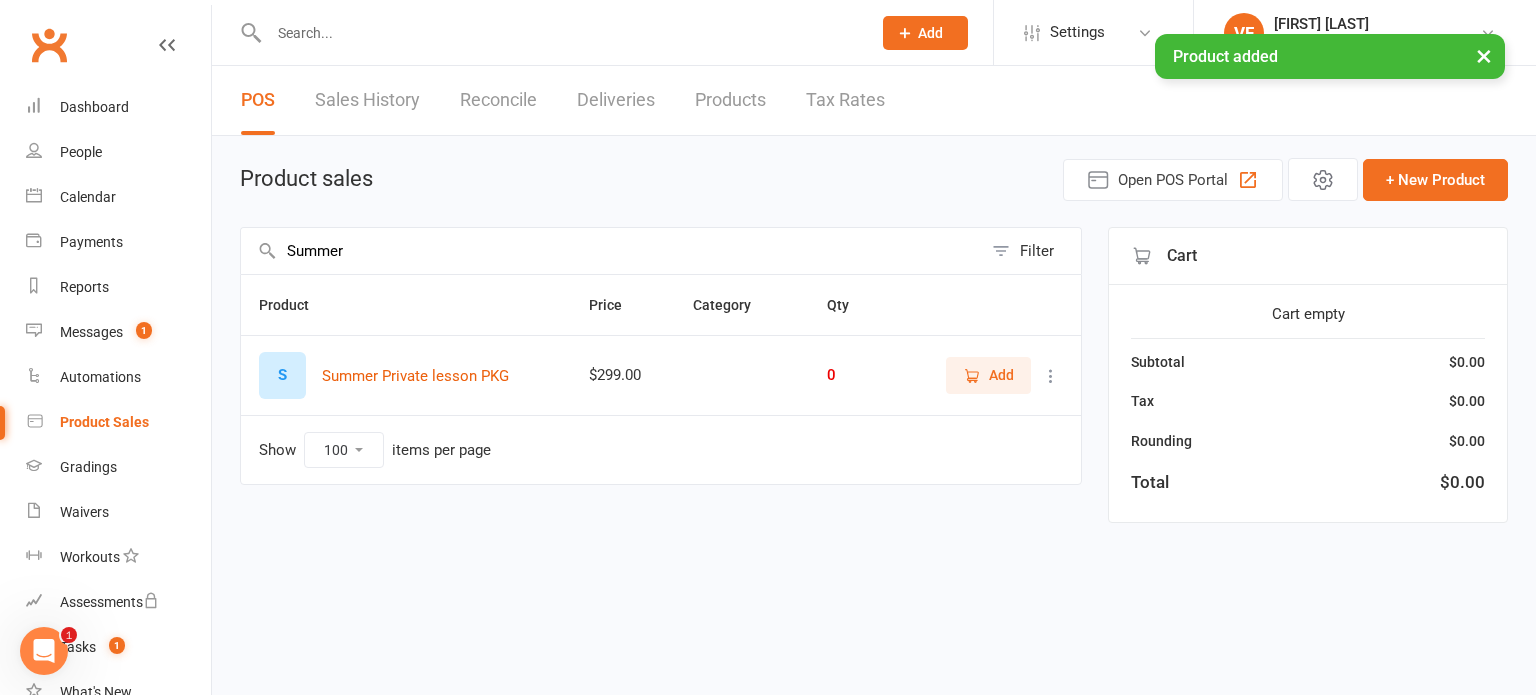 click on "Add" at bounding box center [1001, 375] 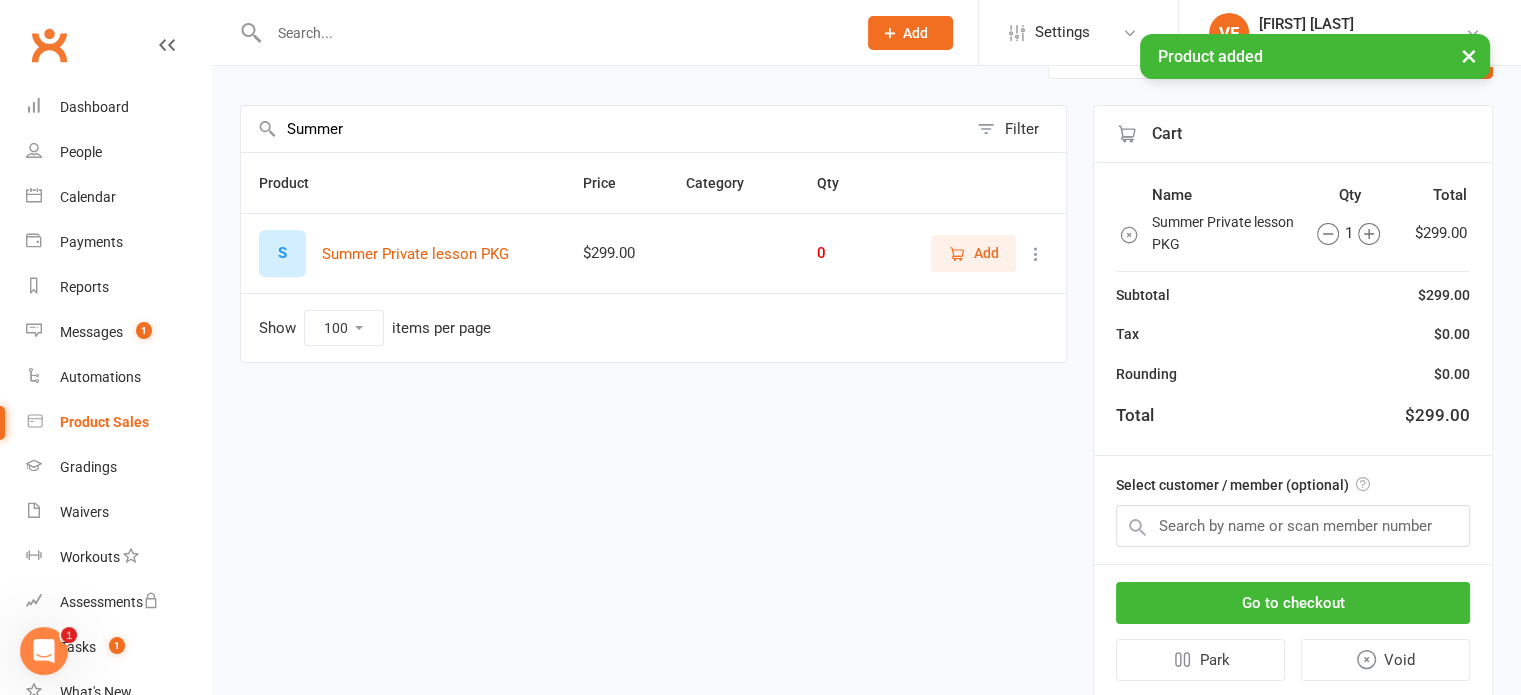scroll, scrollTop: 177, scrollLeft: 0, axis: vertical 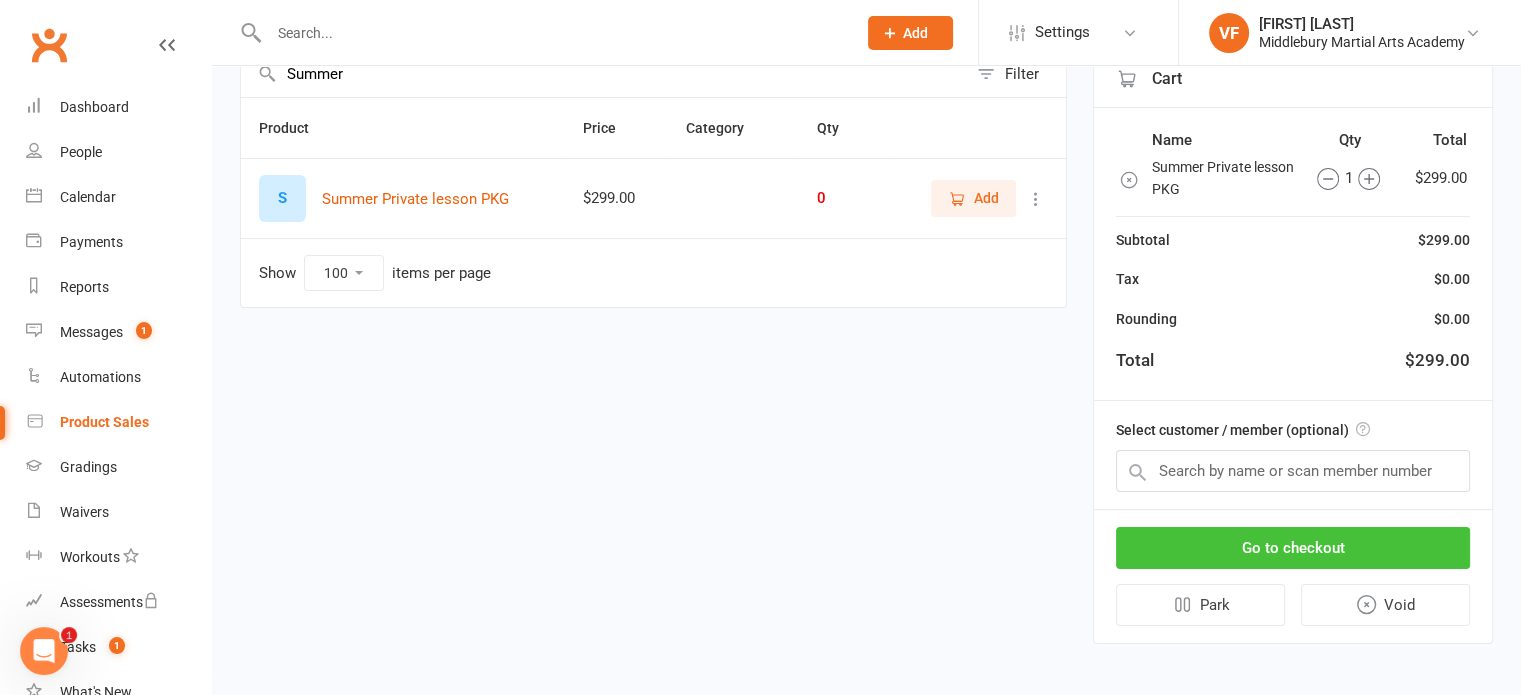 click on "Go to checkout" at bounding box center [1293, 548] 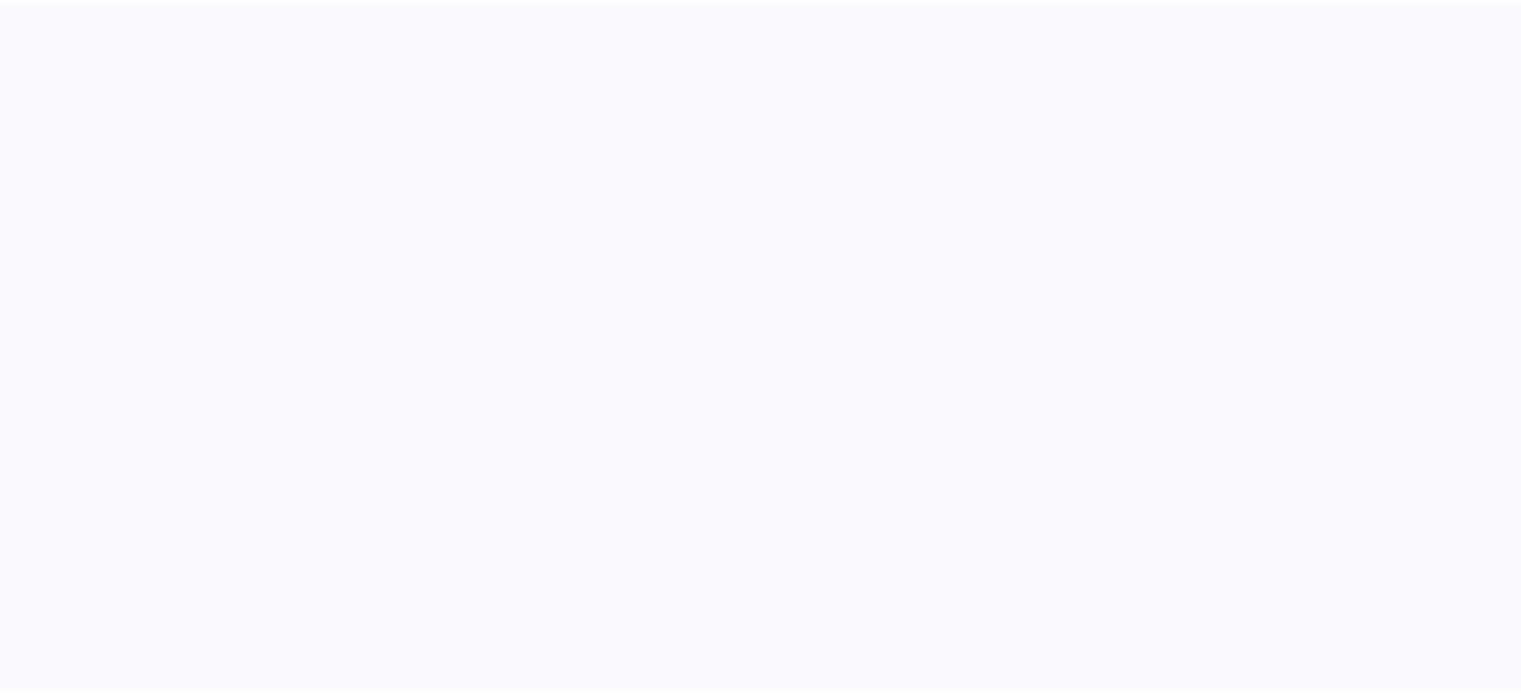scroll, scrollTop: 0, scrollLeft: 0, axis: both 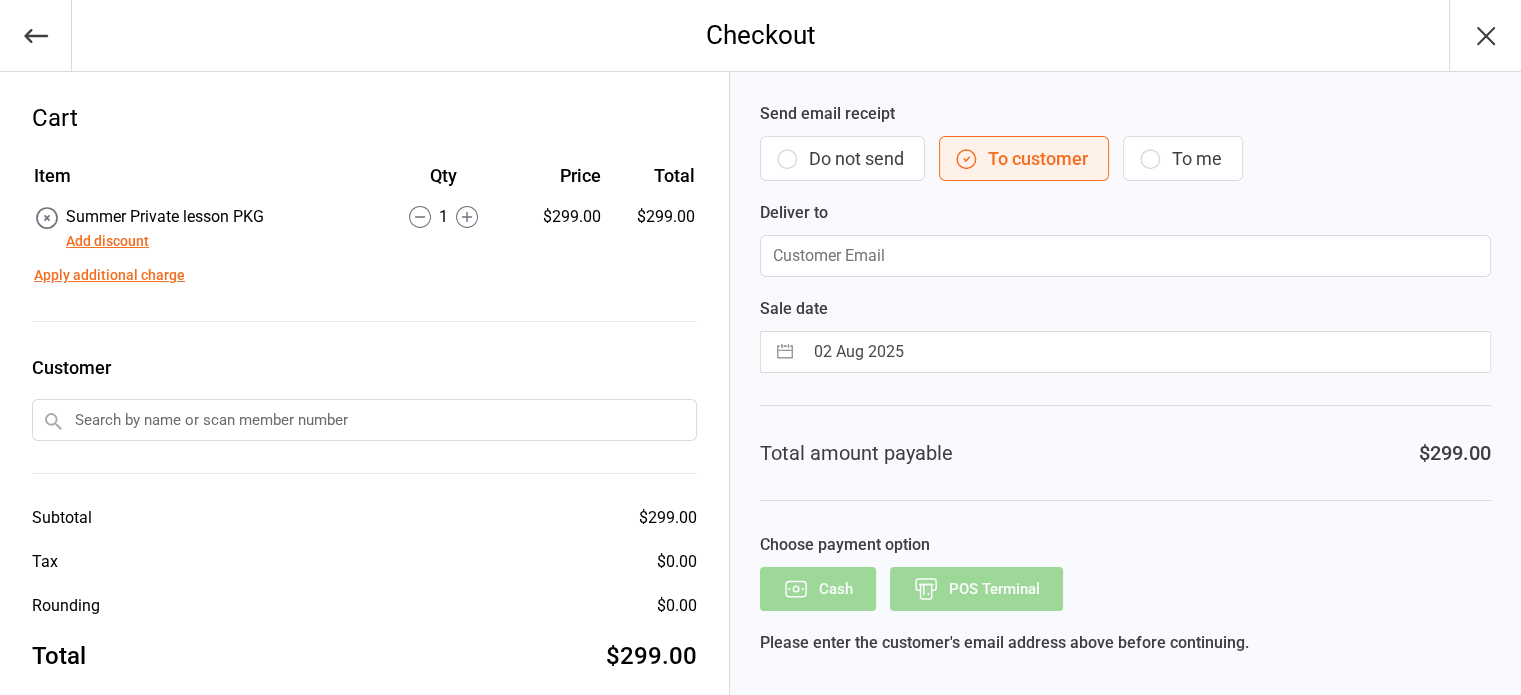 click at bounding box center [364, 420] 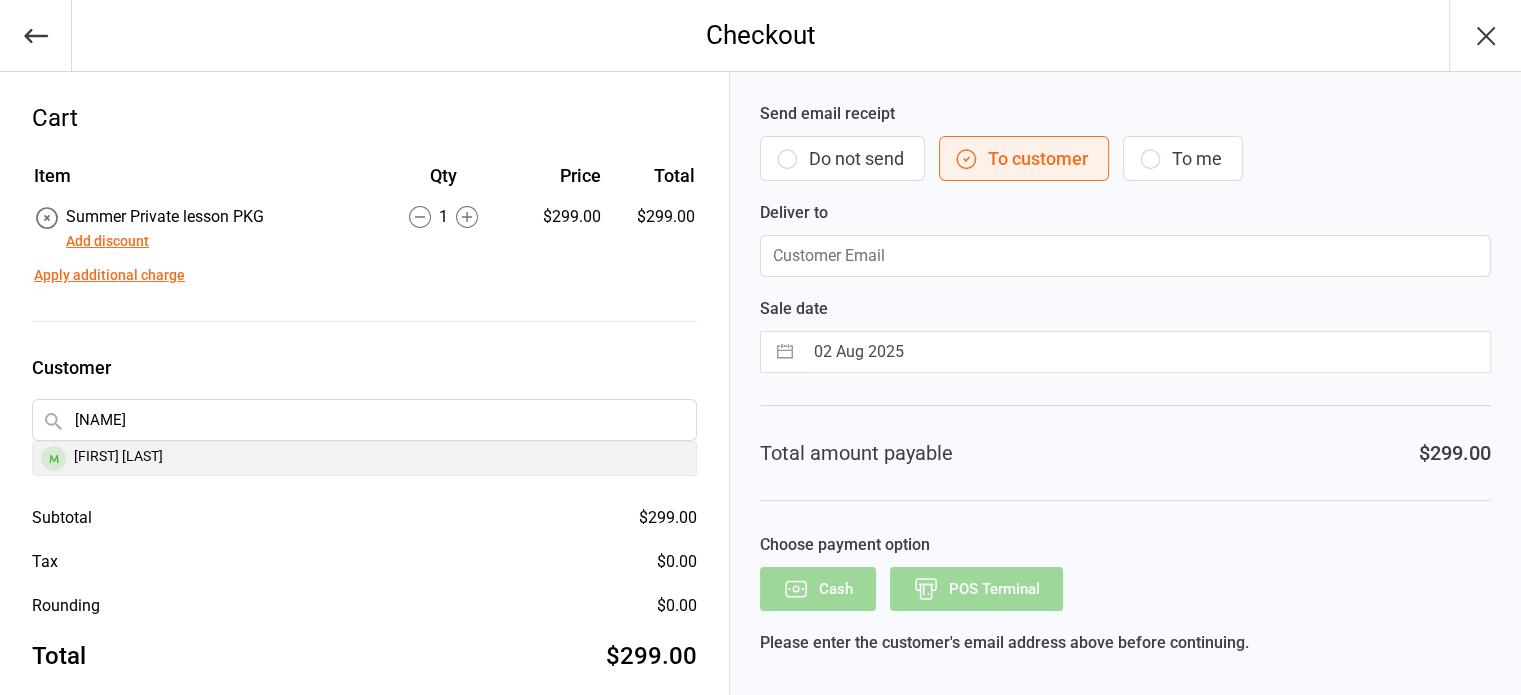 type on "kora" 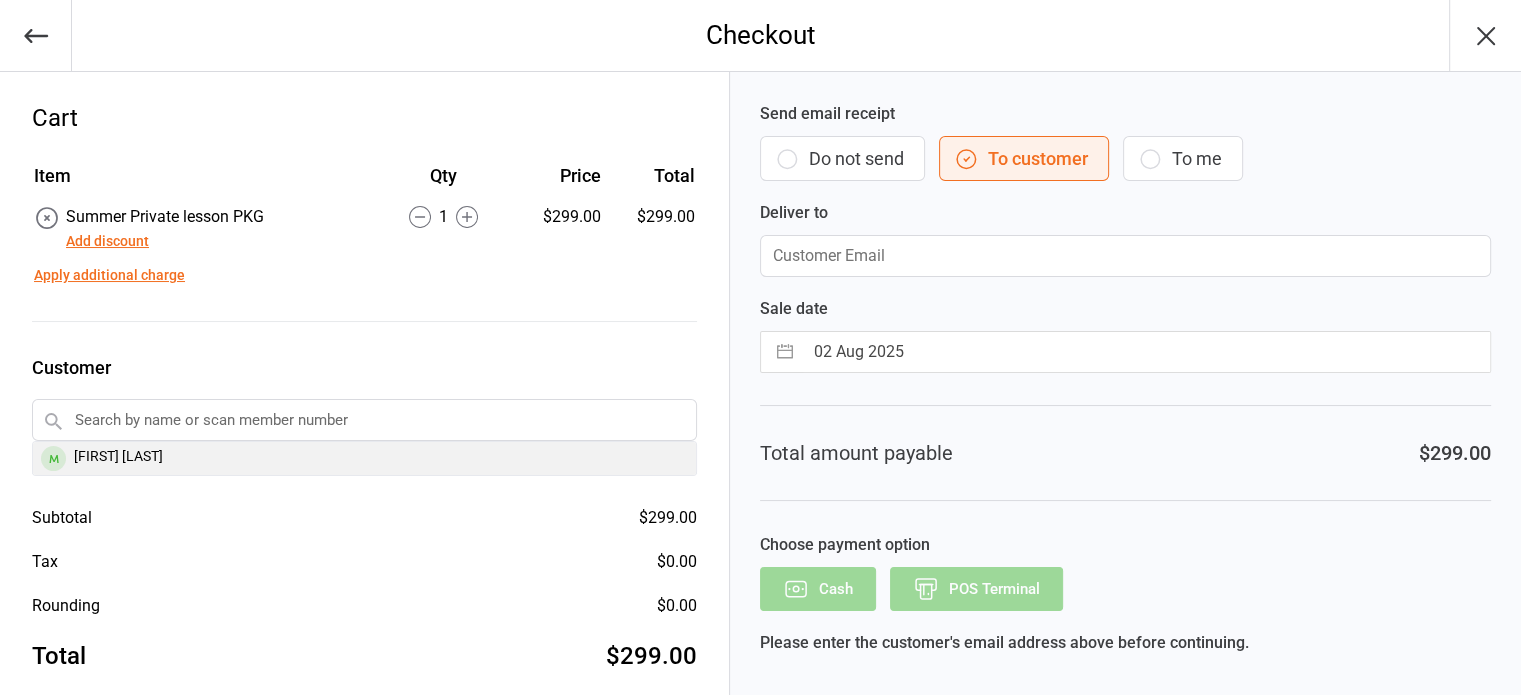 type on "Stephanie.obrien4356@gmail.com" 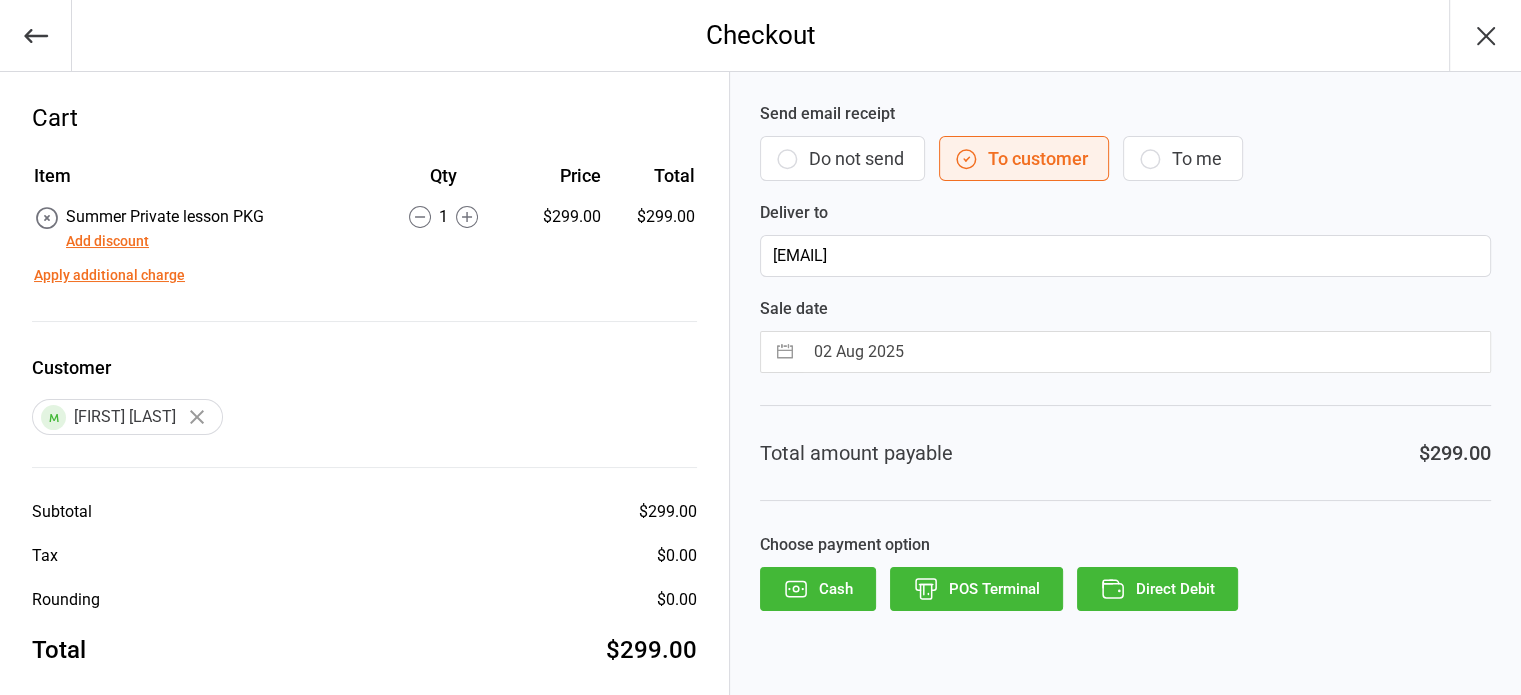 scroll, scrollTop: 18, scrollLeft: 0, axis: vertical 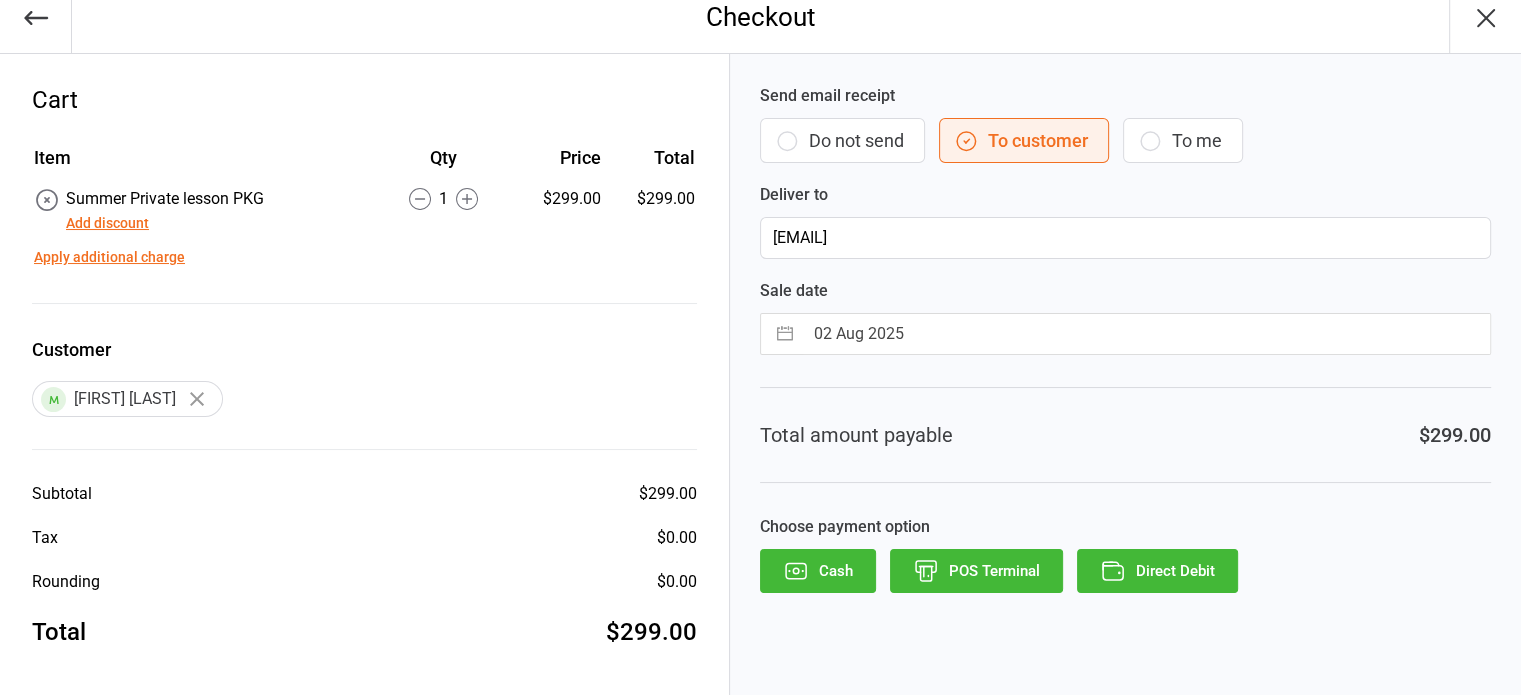 click on "Direct Debit" at bounding box center [1157, 571] 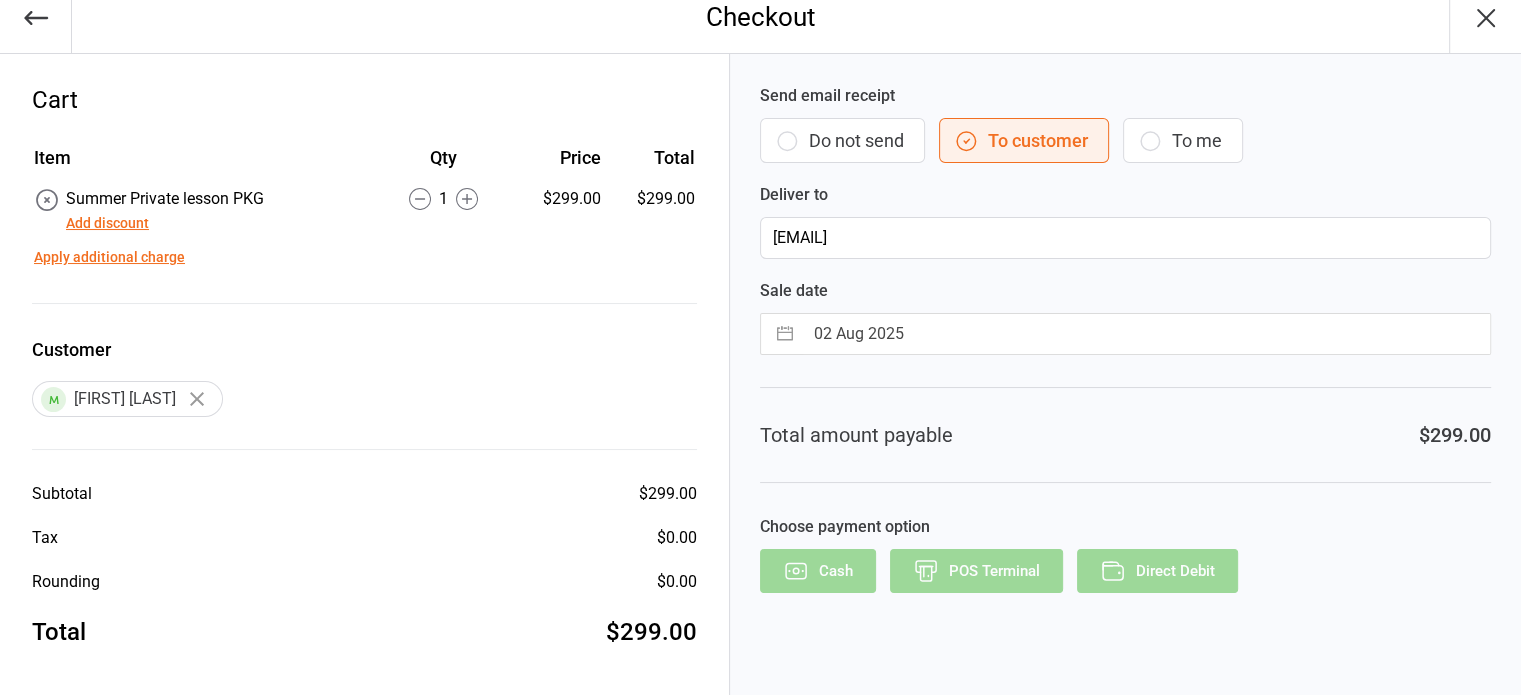 scroll, scrollTop: 0, scrollLeft: 0, axis: both 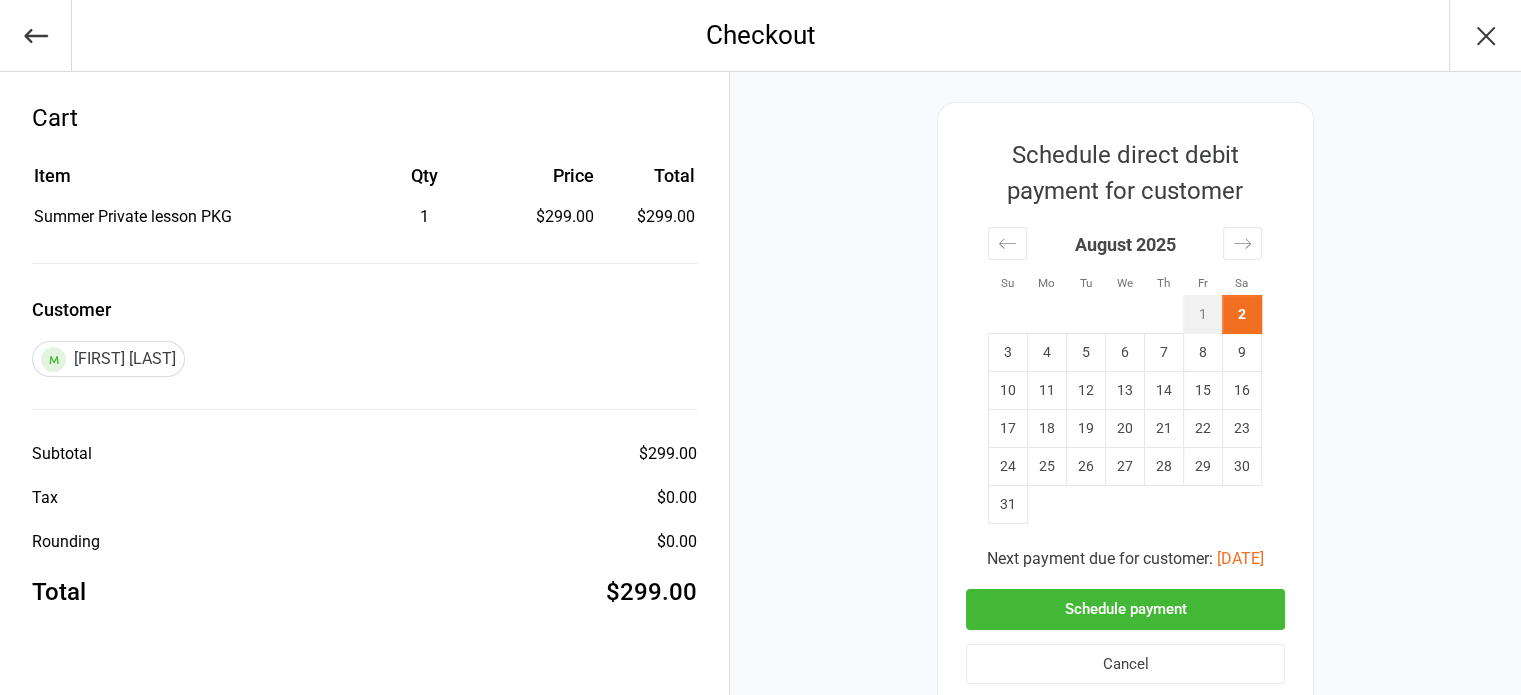 click on "Schedule payment" at bounding box center [1125, 609] 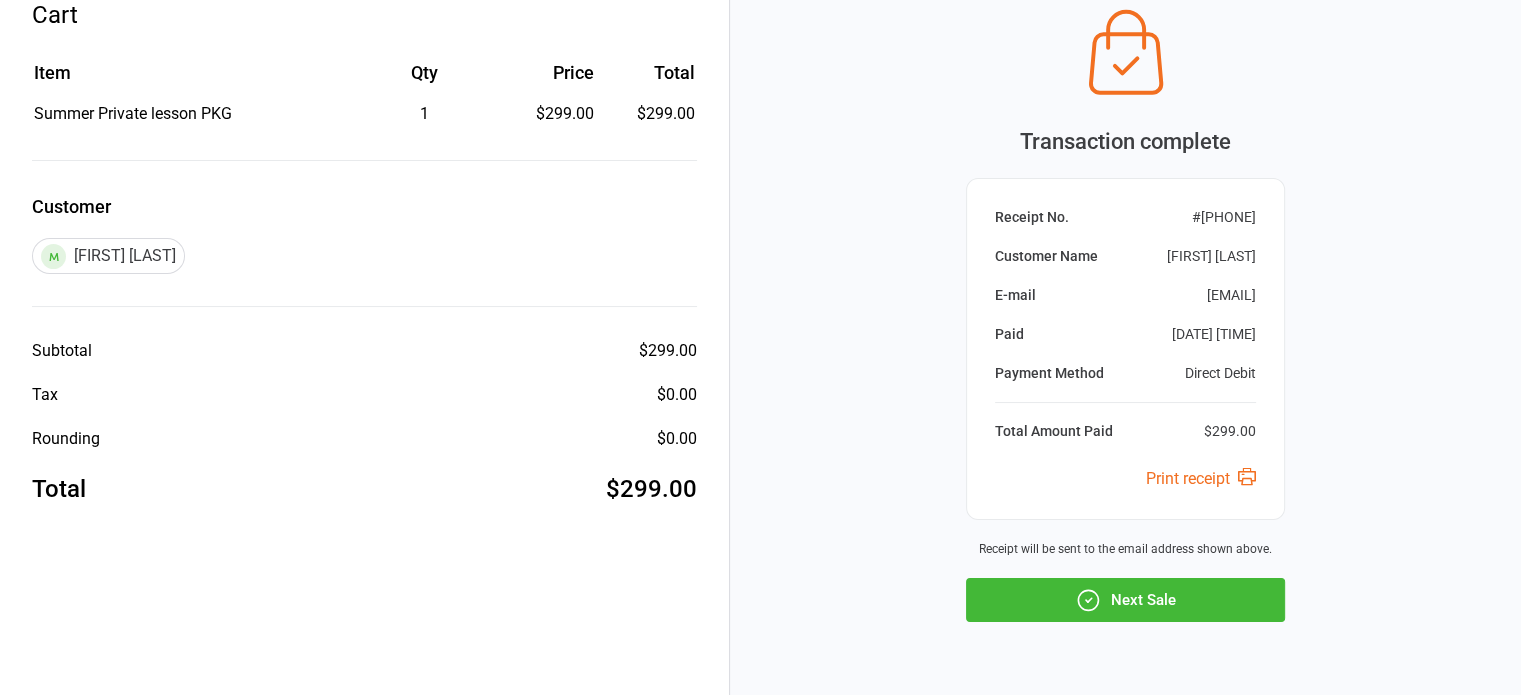 scroll, scrollTop: 99, scrollLeft: 0, axis: vertical 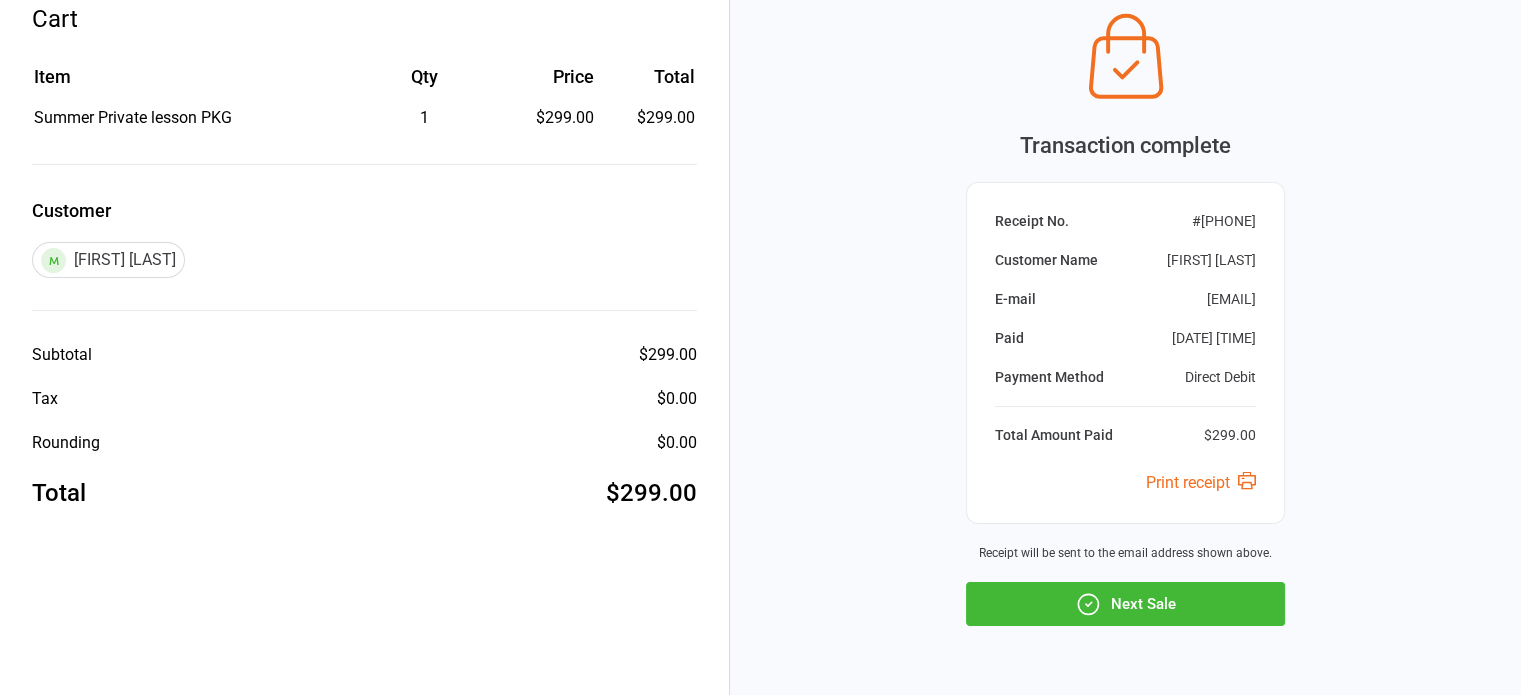 click on "Next Sale" at bounding box center [1125, 604] 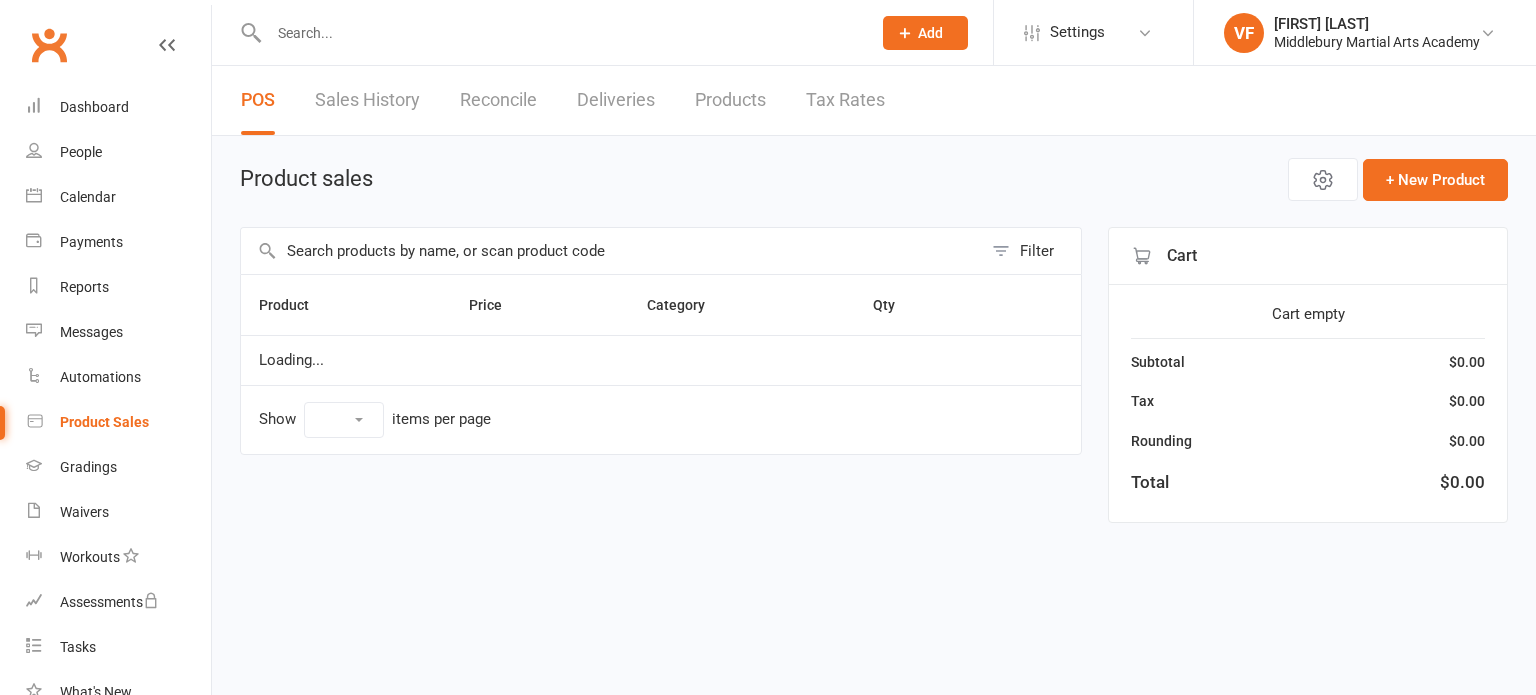 select on "100" 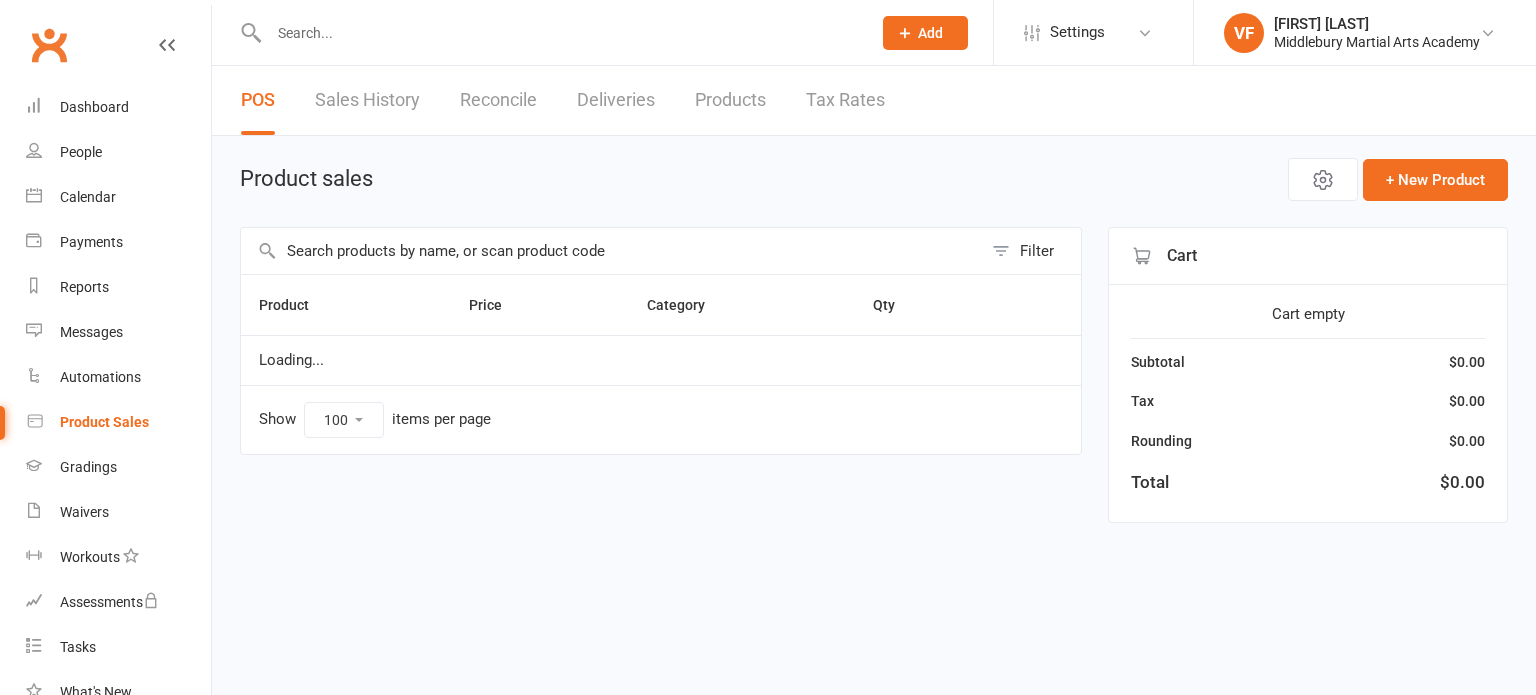 scroll, scrollTop: 0, scrollLeft: 0, axis: both 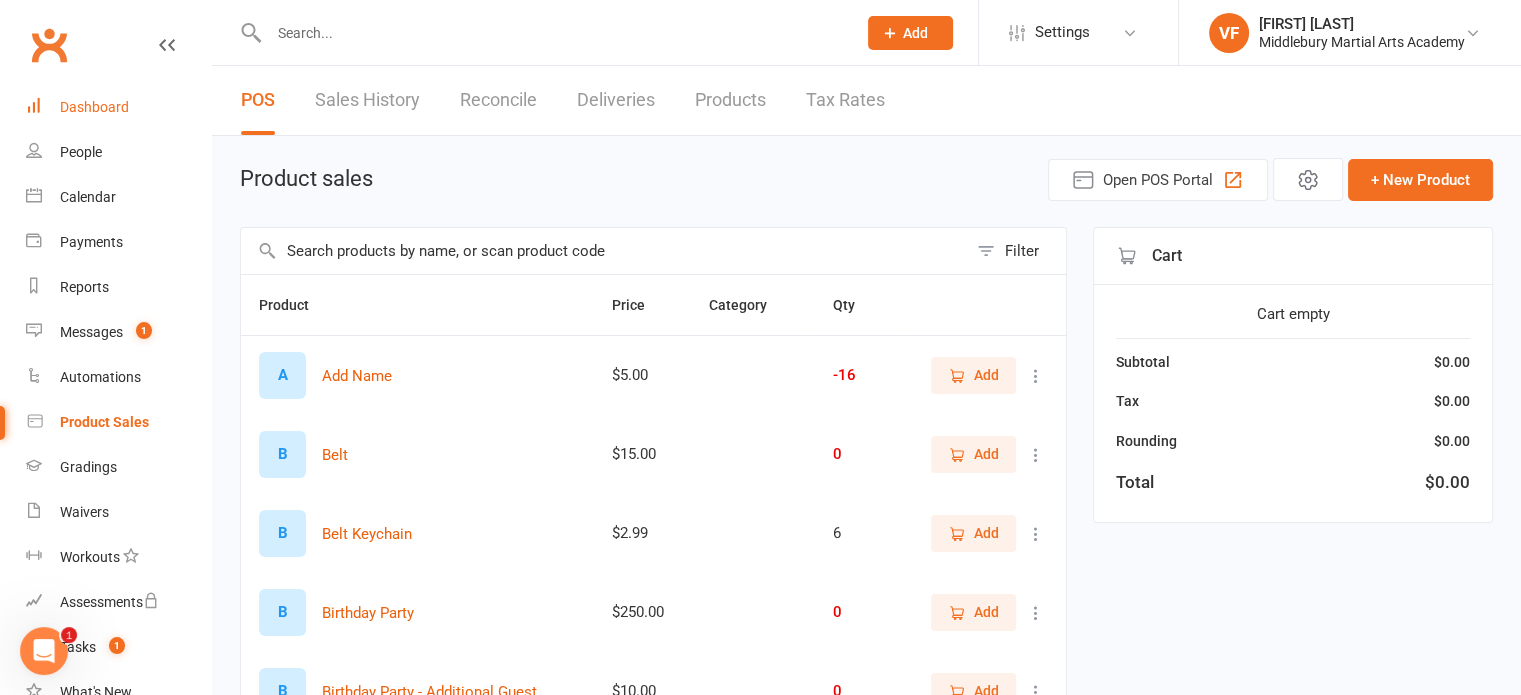click on "Dashboard" at bounding box center [94, 107] 